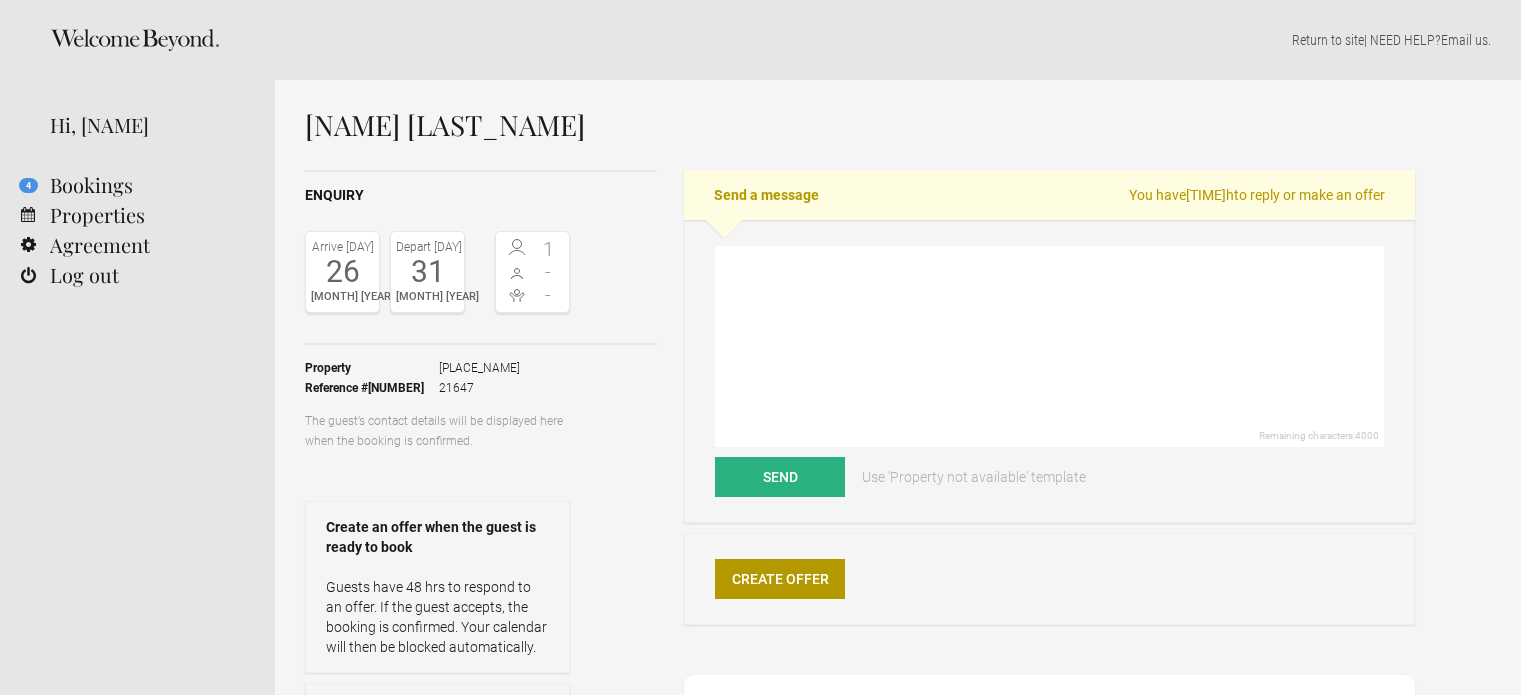 scroll, scrollTop: 0, scrollLeft: 0, axis: both 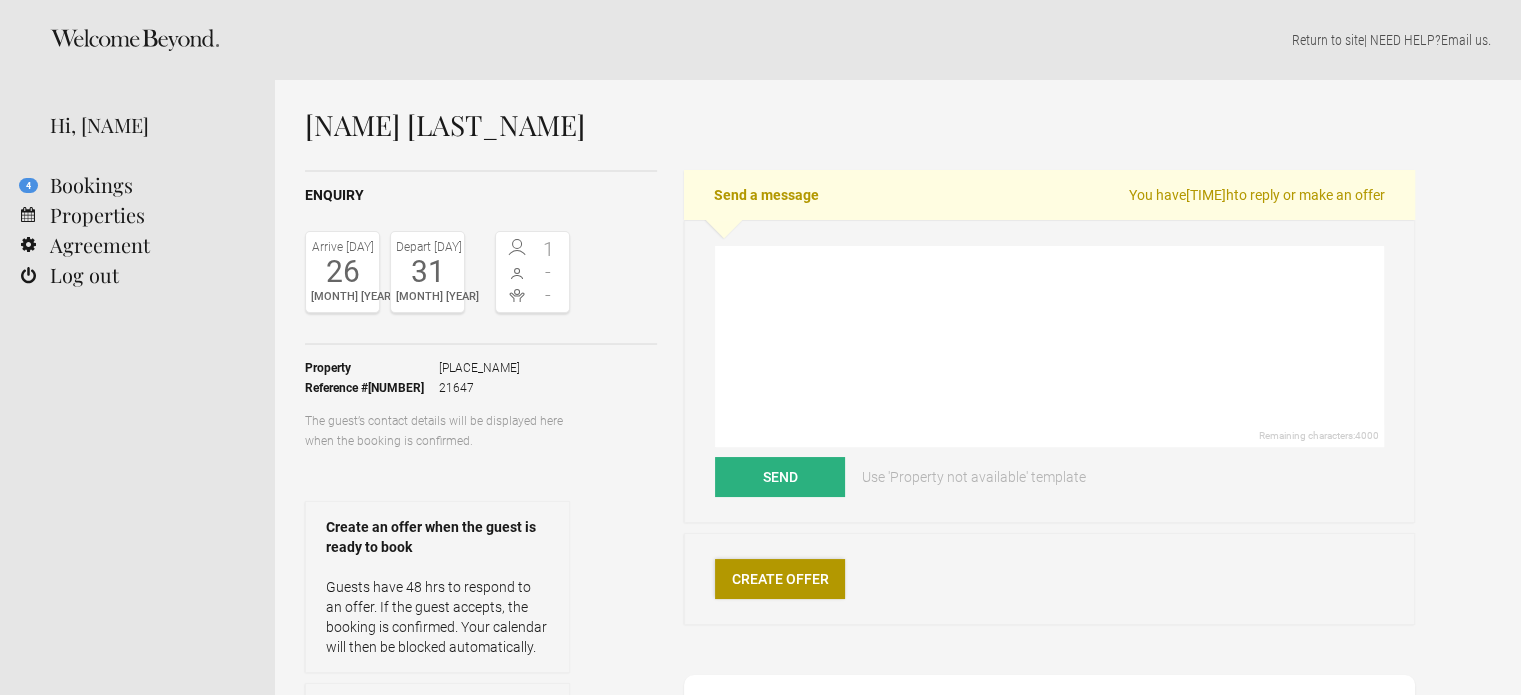 click on "Create Offer" at bounding box center [780, 579] 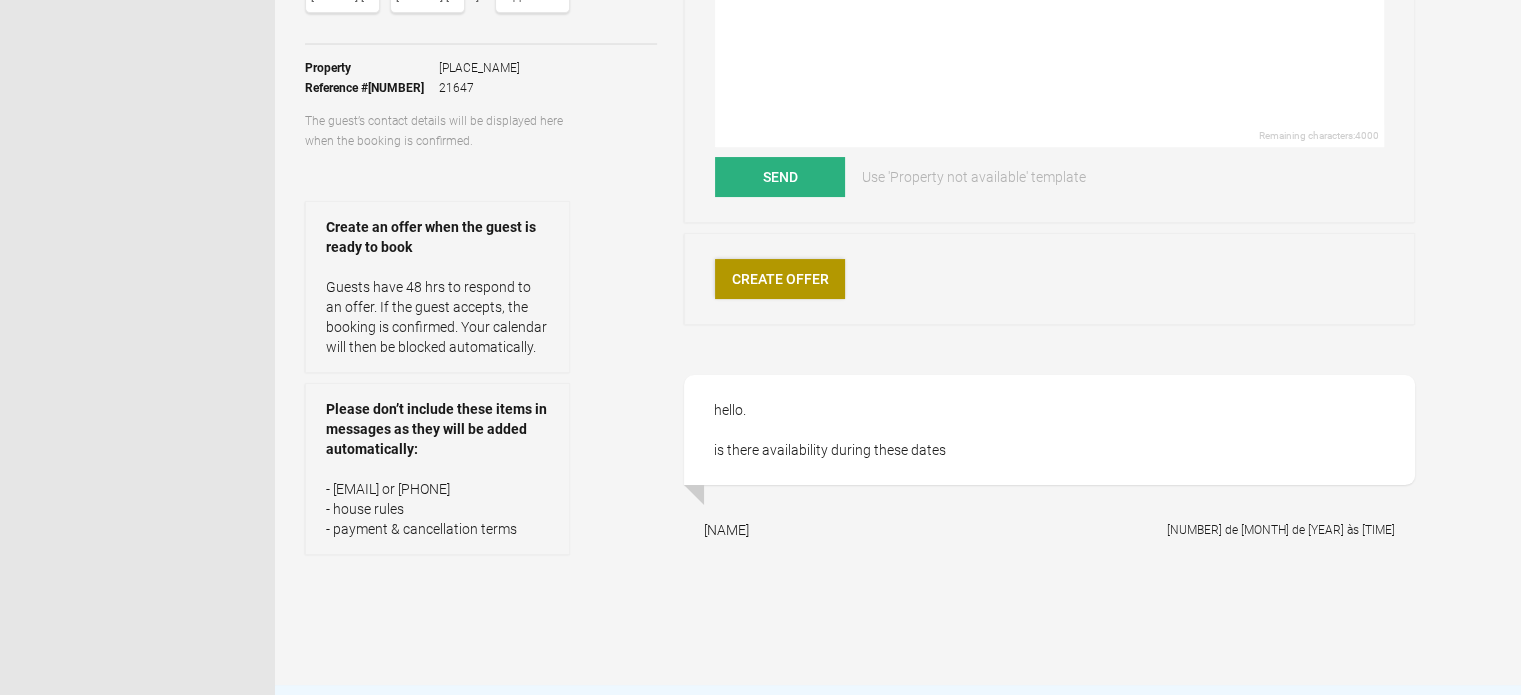scroll, scrollTop: 0, scrollLeft: 0, axis: both 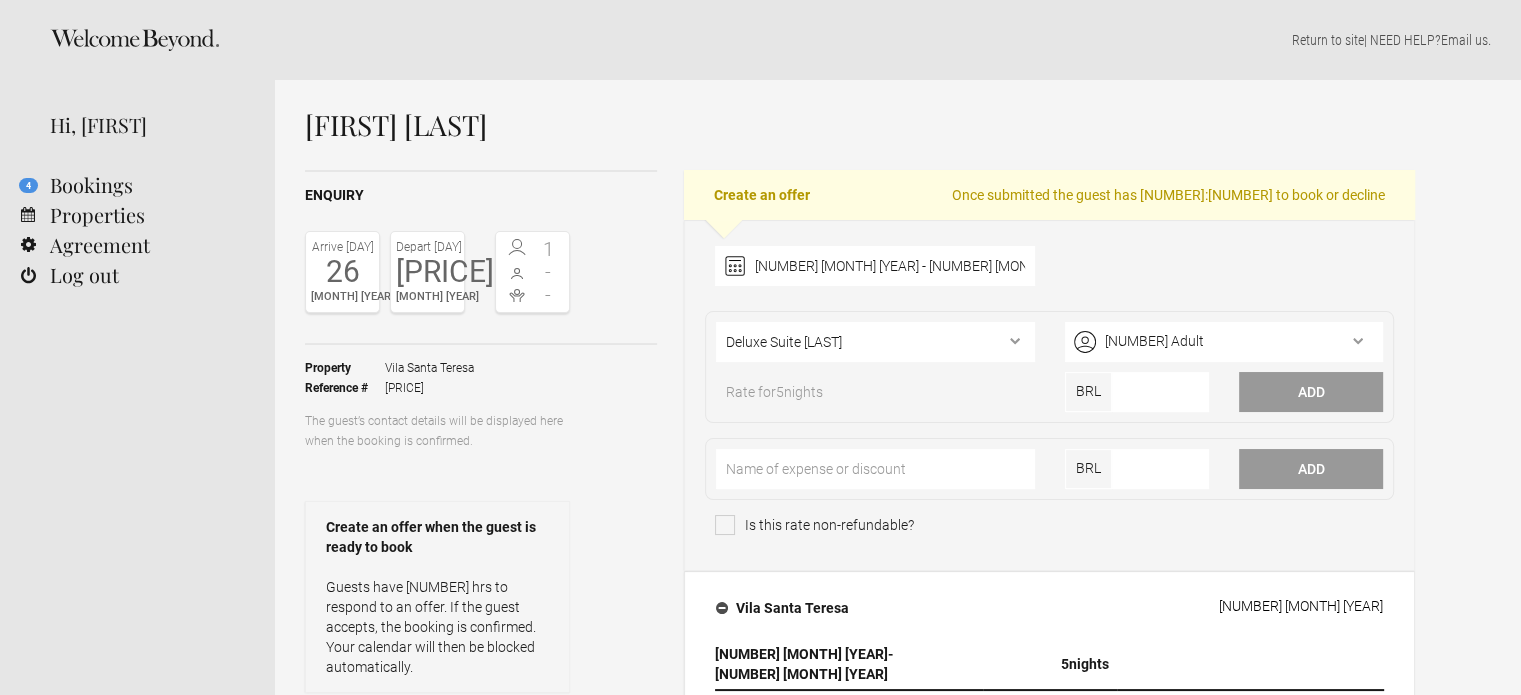 click at bounding box center (725, 525) 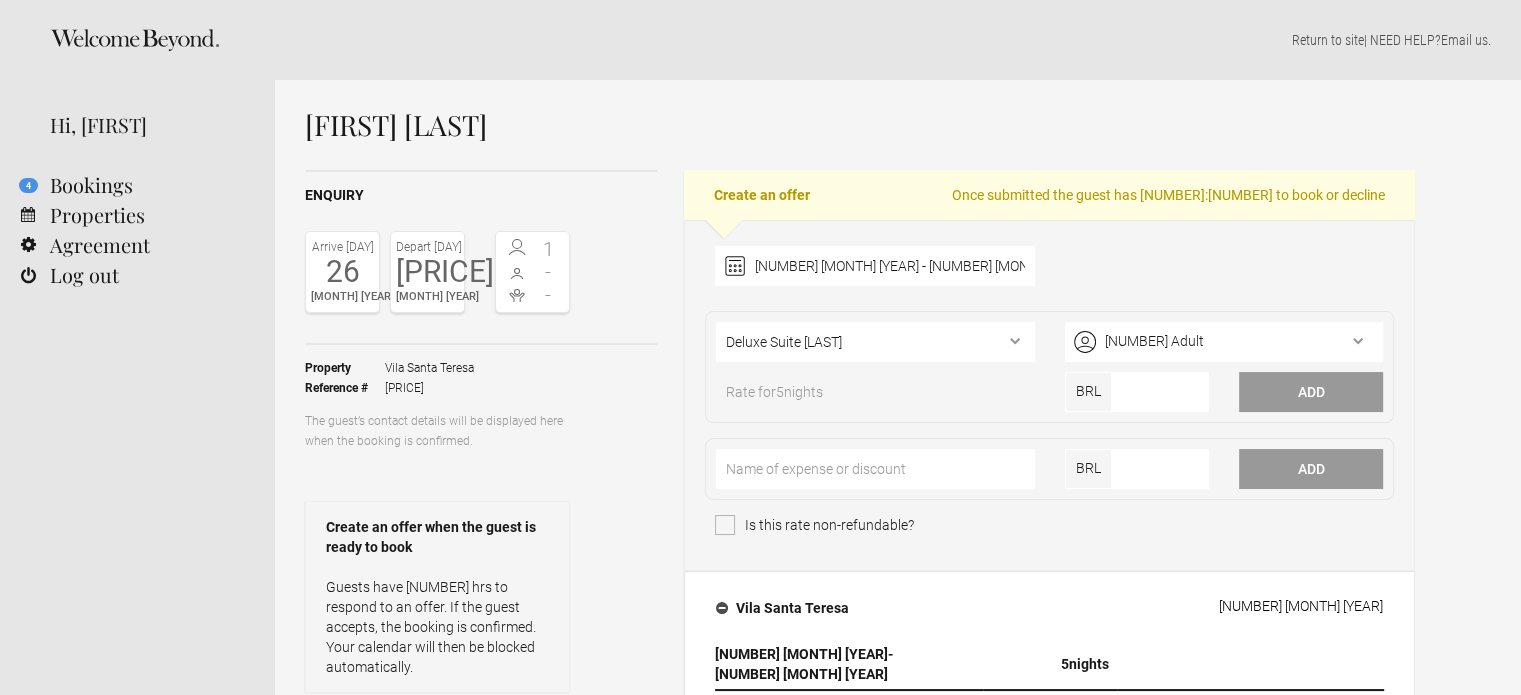 checkbox on "true" 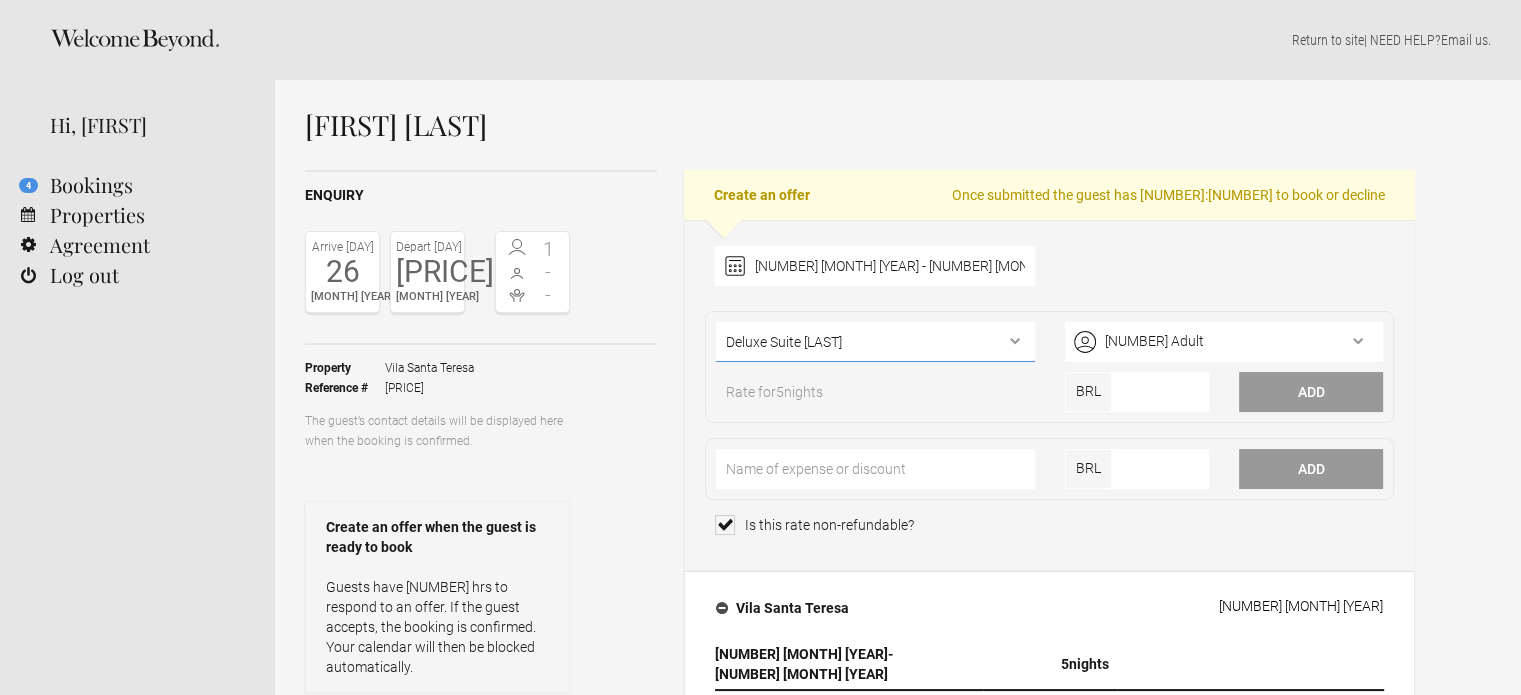 click on "Deluxe Suite Leticia
Deluxe Suite Sergio
Deluxe Suite Sucena
Premier Suite Joaquim
Premier Suite Astrid
Premier Suite Eva
Master Suite" at bounding box center (875, 342) 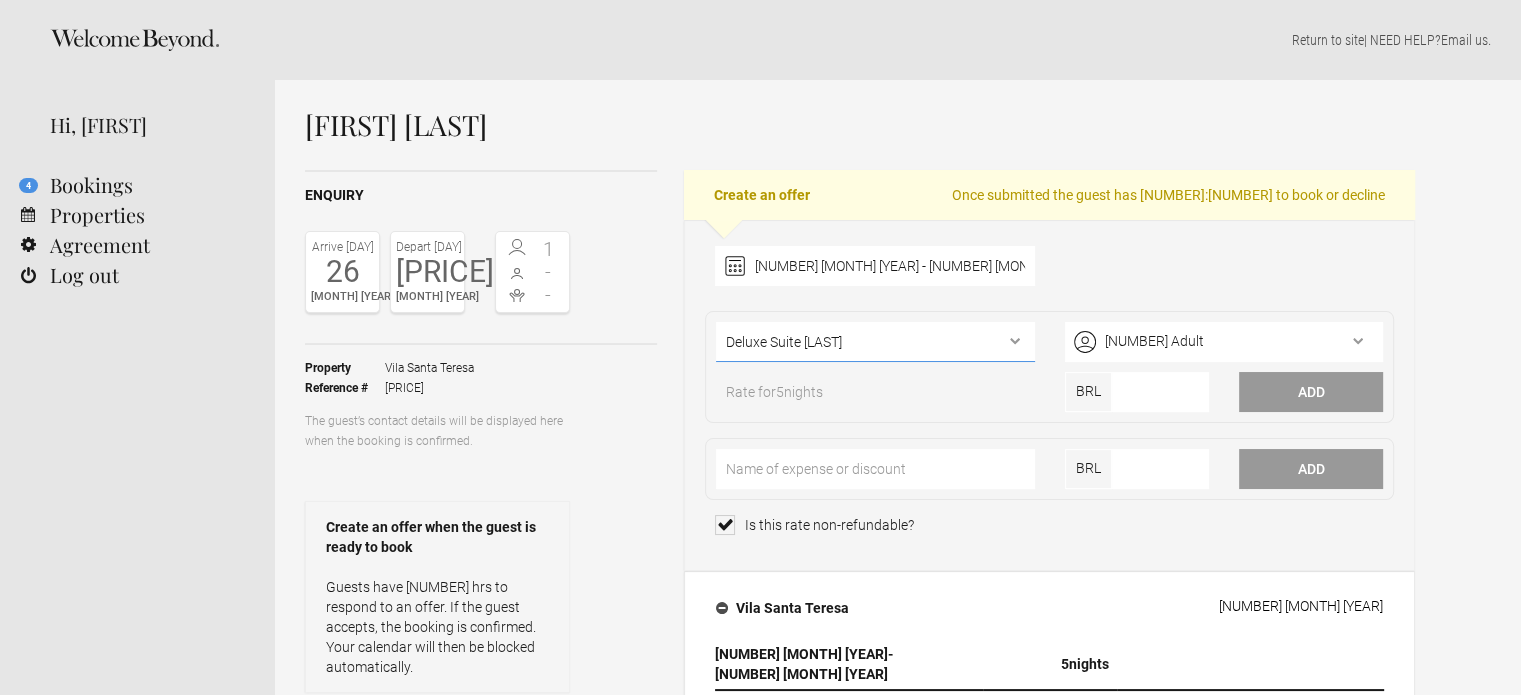 select on "443" 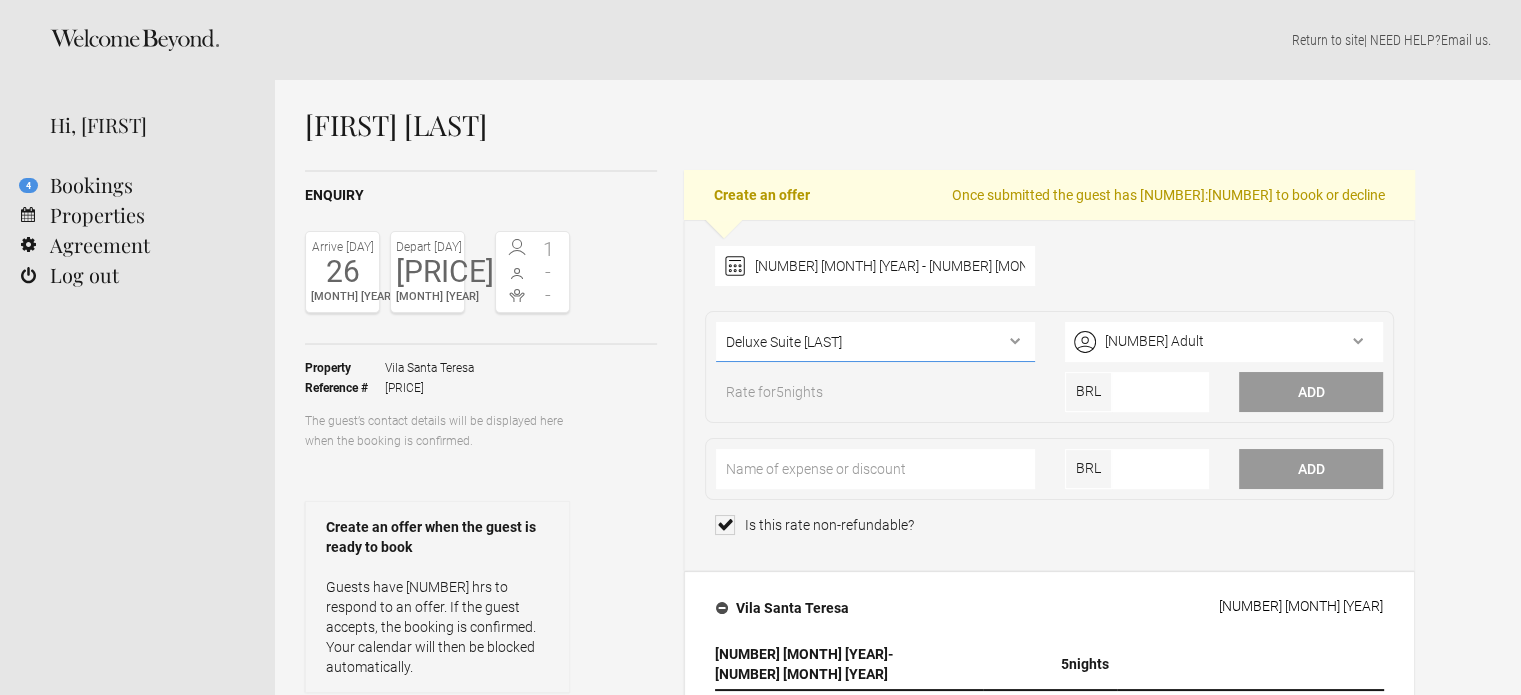 click on "Deluxe Suite Leticia
Deluxe Suite Sergio
Deluxe Suite Sucena
Premier Suite Joaquim
Premier Suite Astrid
Premier Suite Eva
Master Suite" at bounding box center (875, 342) 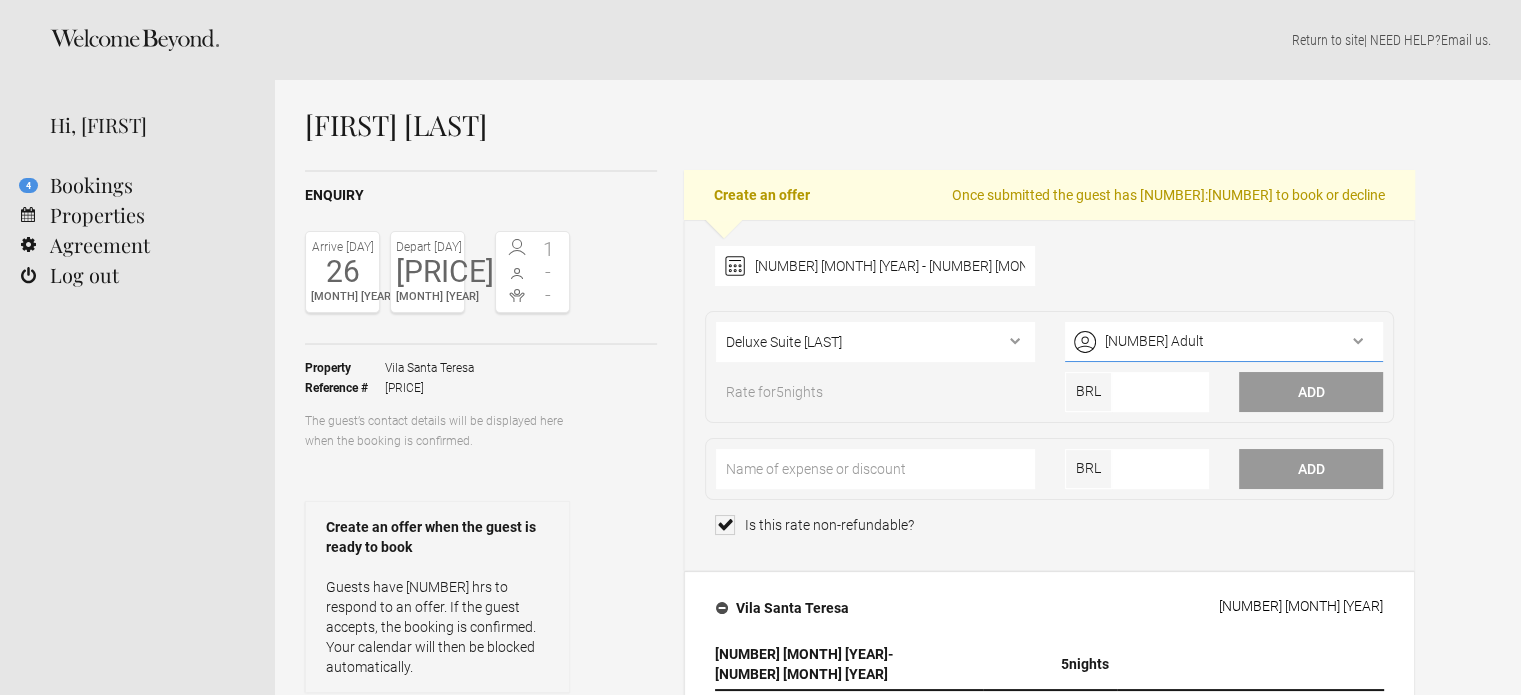 click on "1 Adult" at bounding box center [1224, 342] 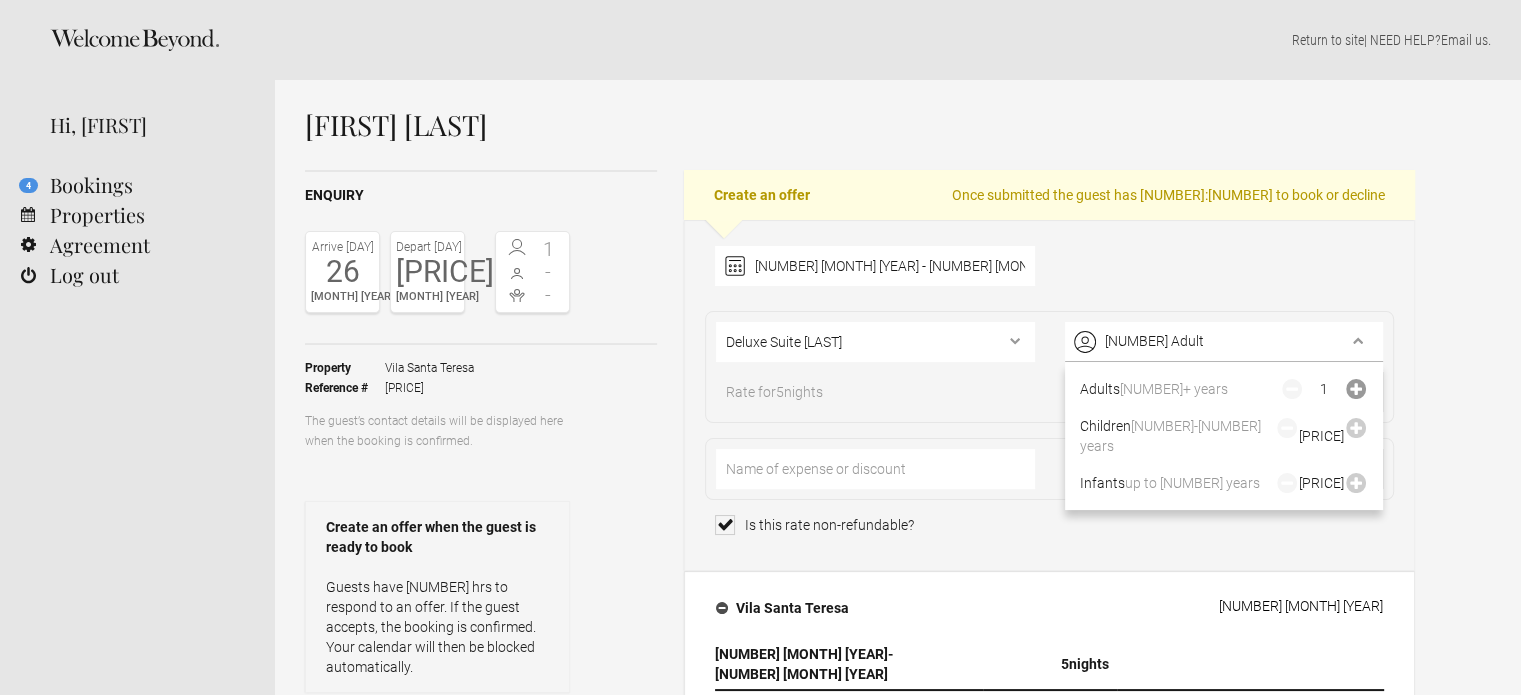 click at bounding box center [1356, 389] 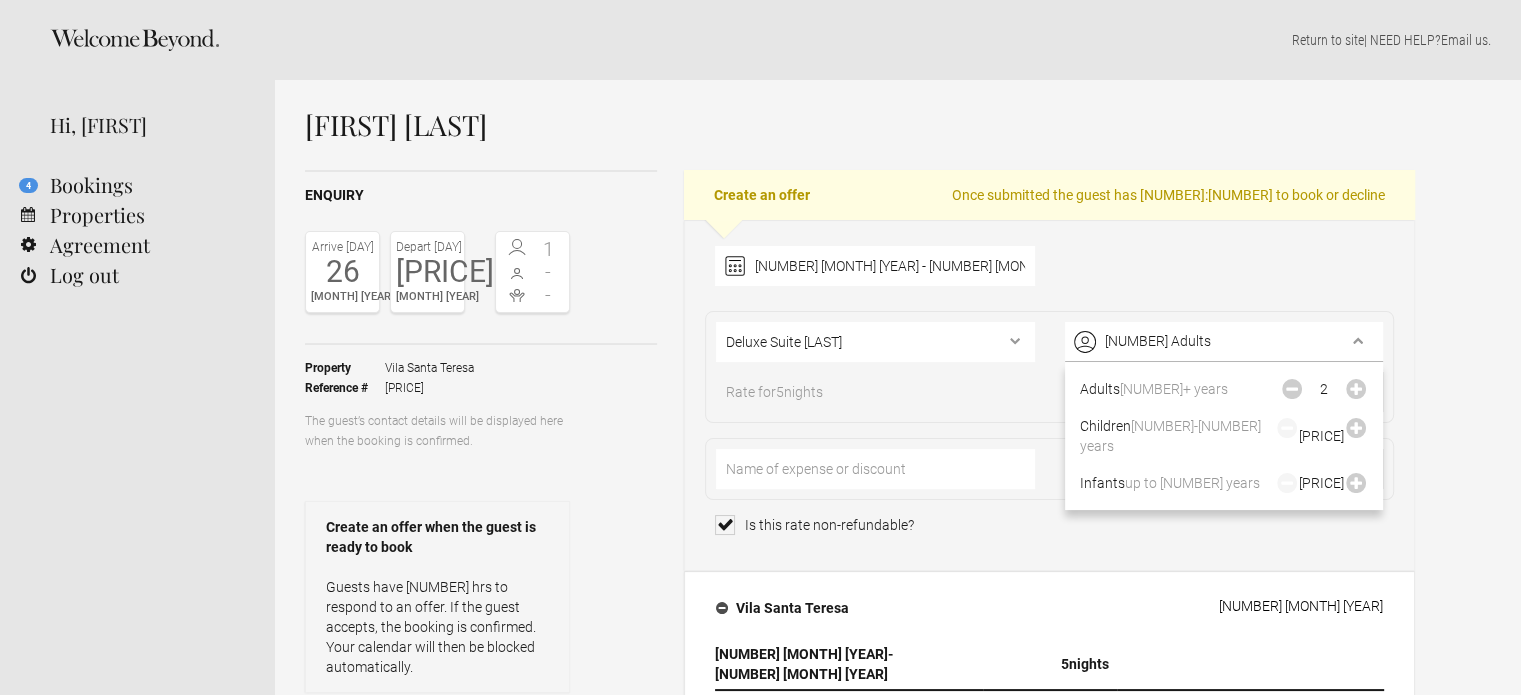 click on "26 August 2025 - 31 August 2025 2025 Jan Feb Mar Apr May Jun Jul Aug Sep Oct Nov Dec Clear" at bounding box center [1049, 271] 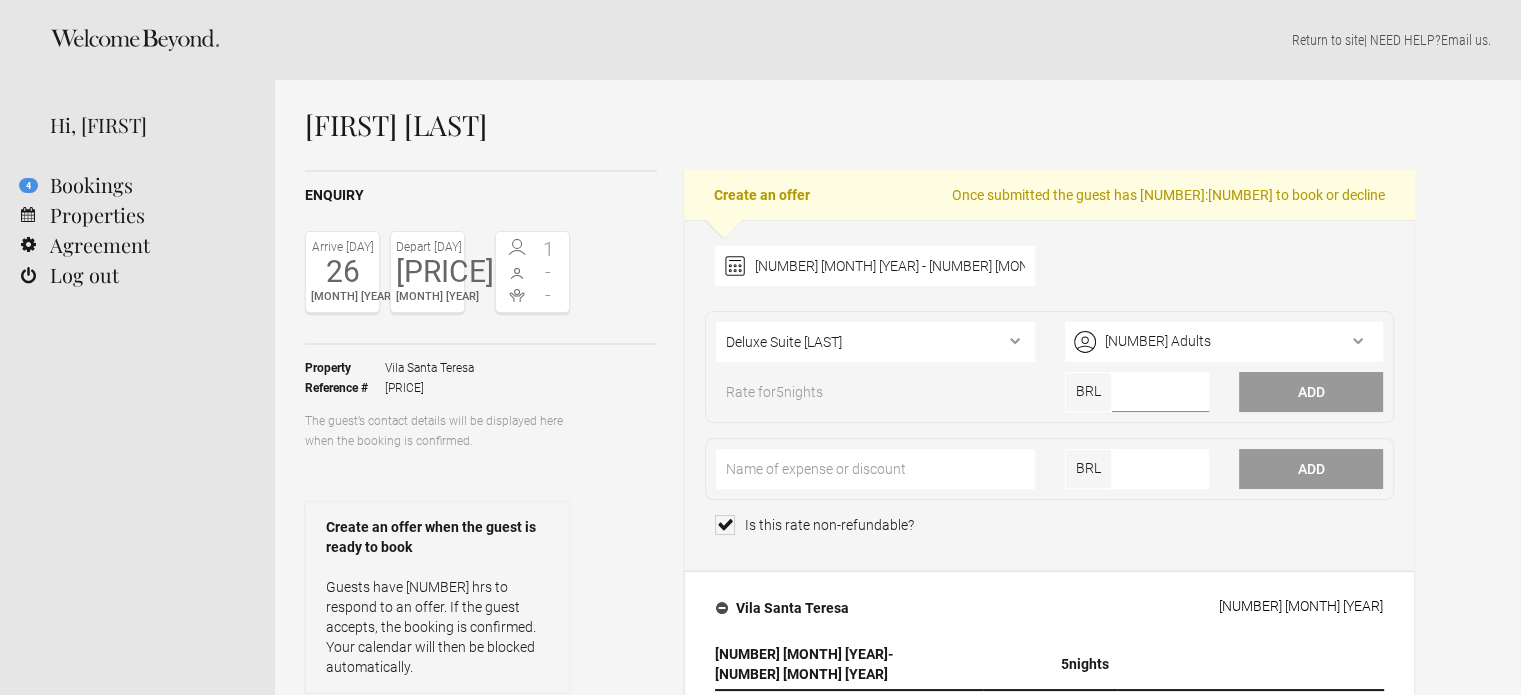 click at bounding box center (1160, 392) 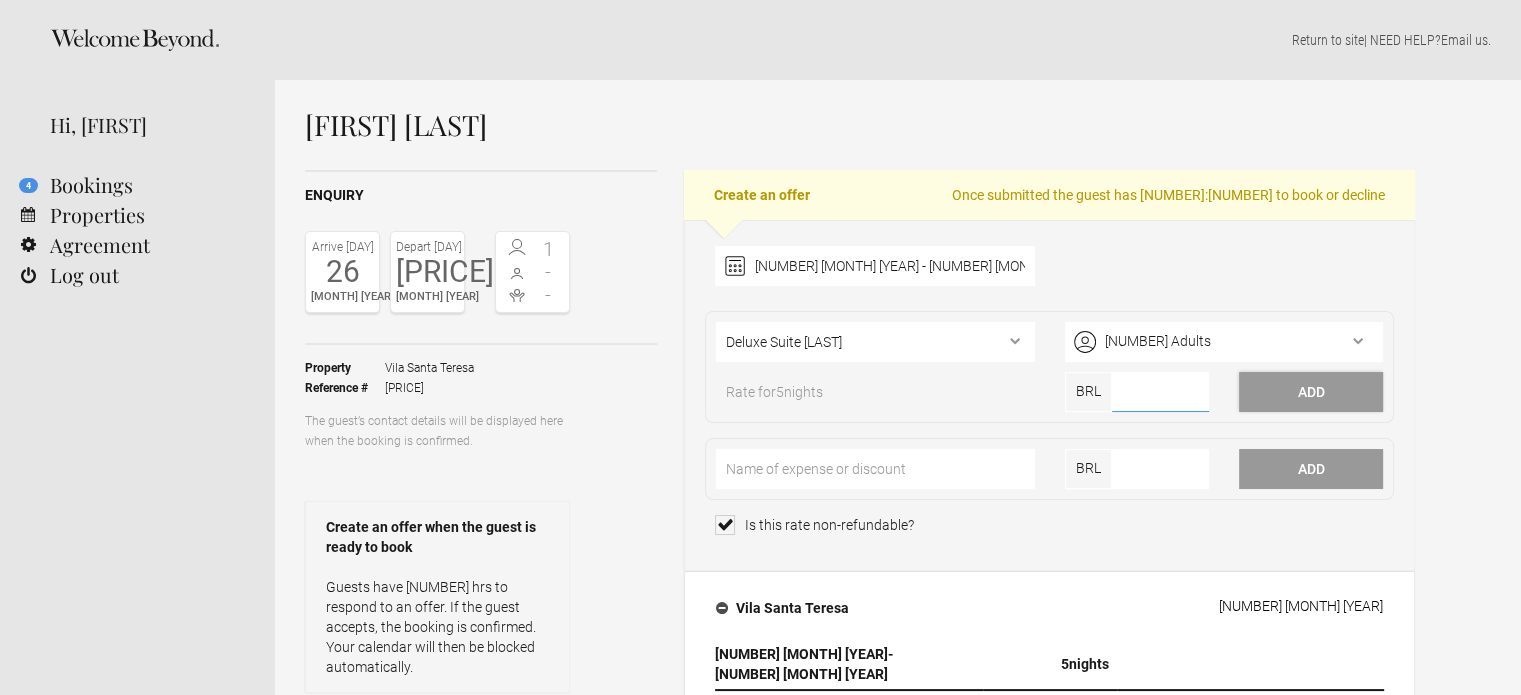 type on "11761.20" 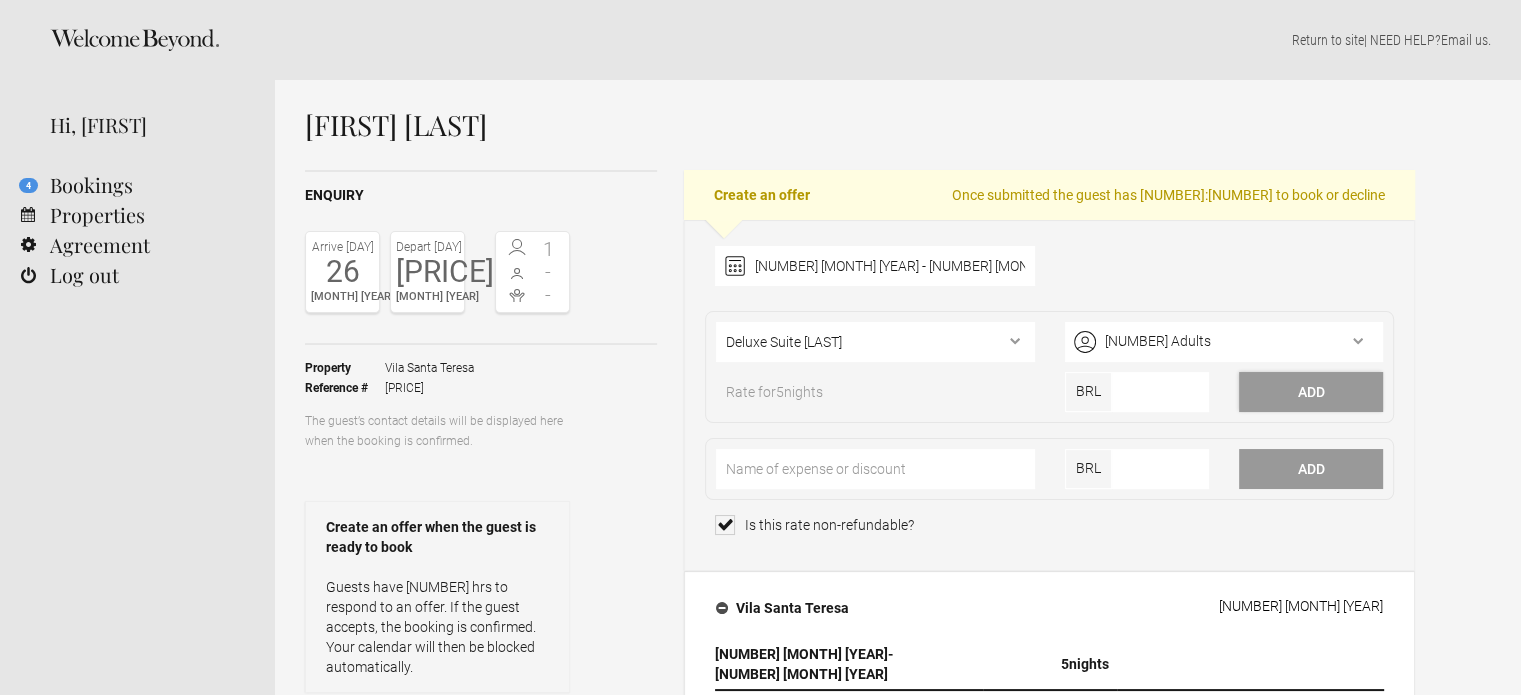 click on "Add" at bounding box center (1311, 392) 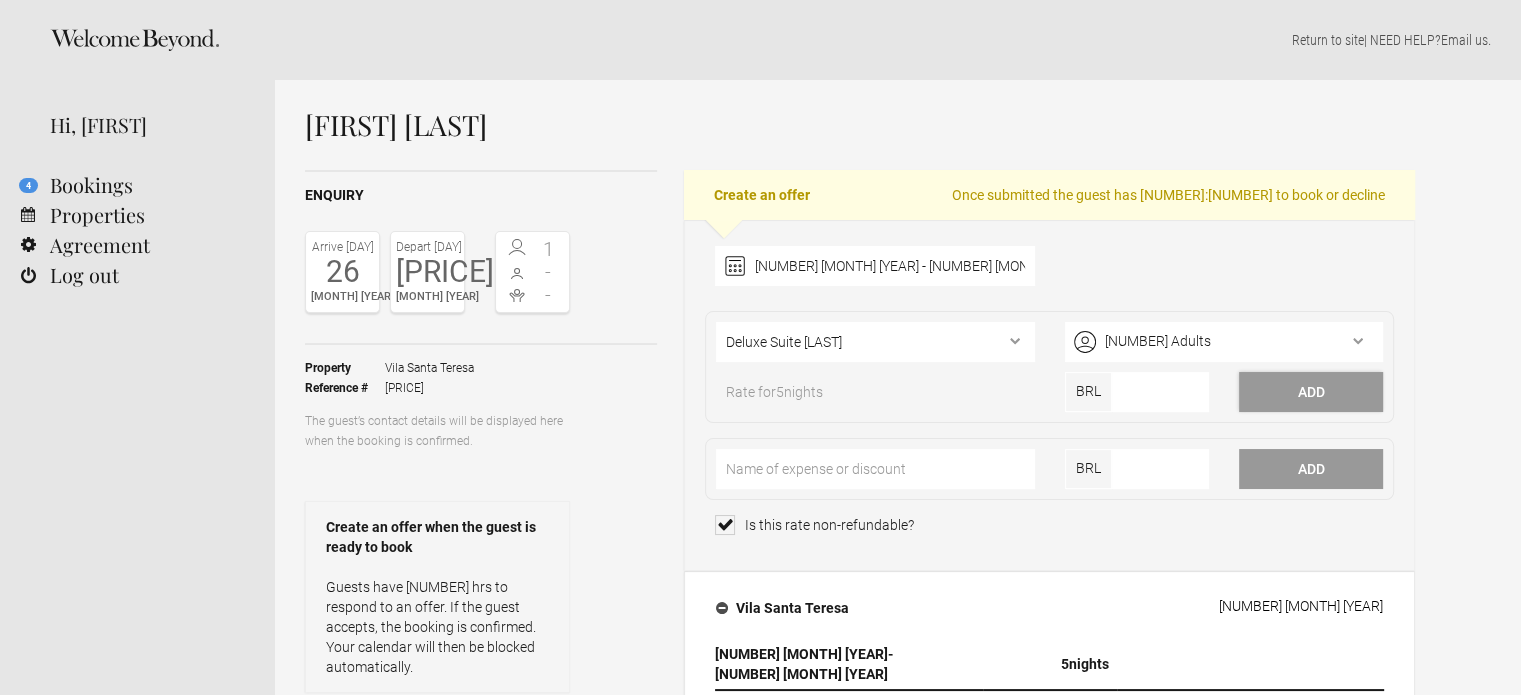 scroll, scrollTop: 300, scrollLeft: 0, axis: vertical 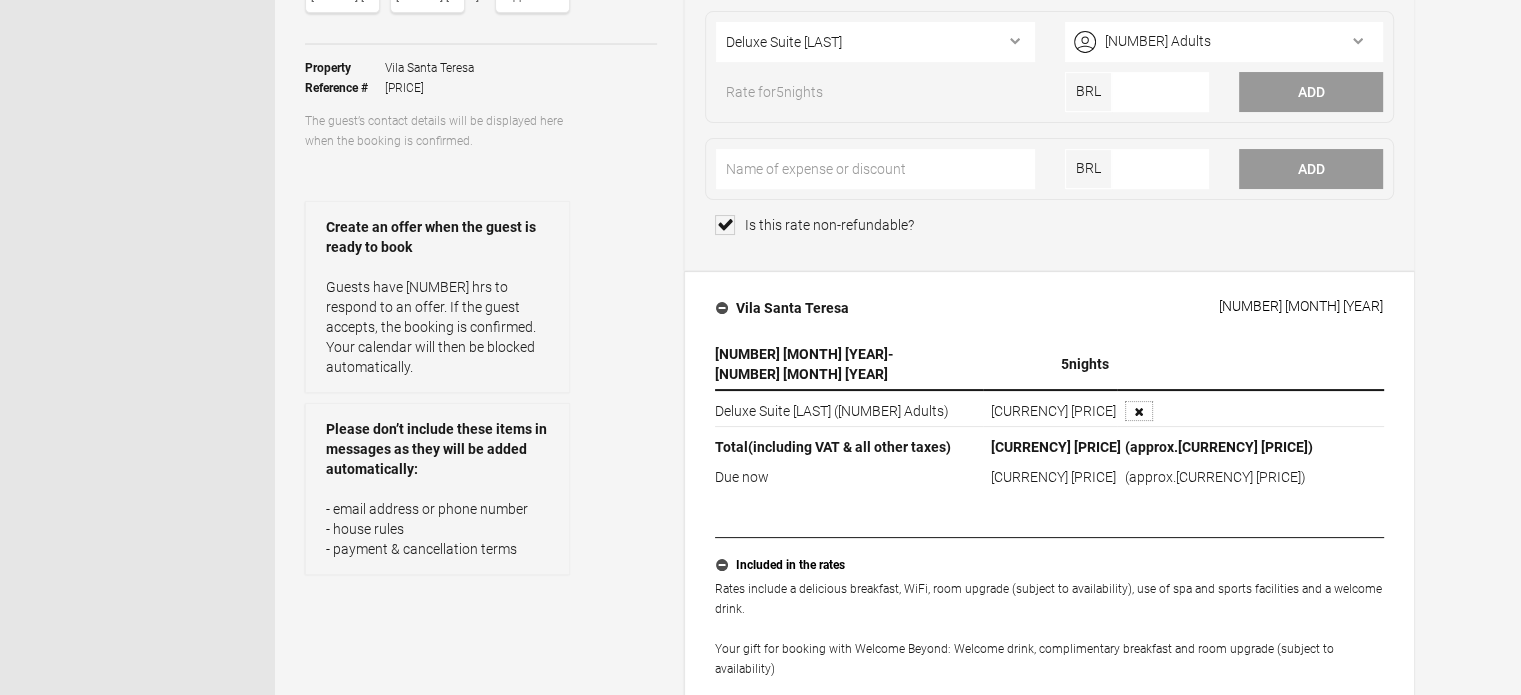 click at bounding box center (1138, 412) 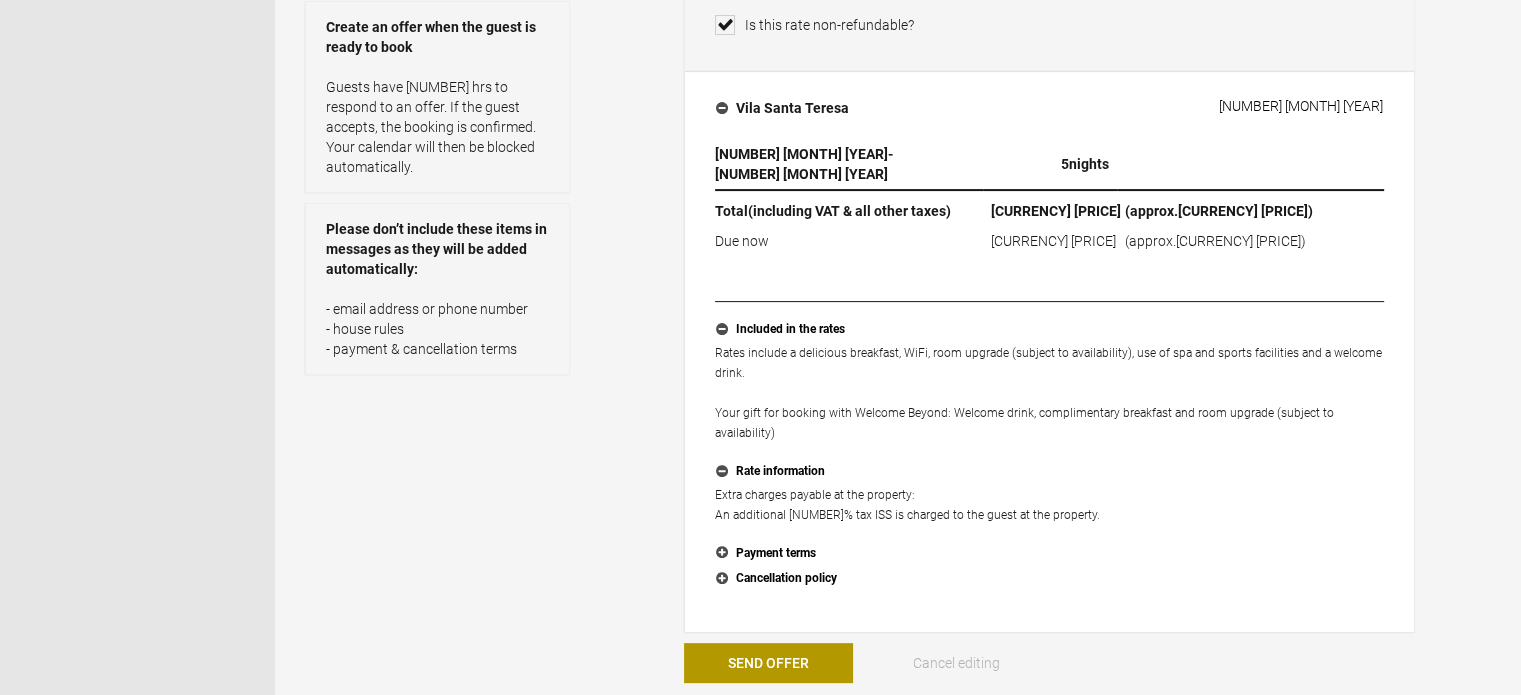 scroll, scrollTop: 800, scrollLeft: 0, axis: vertical 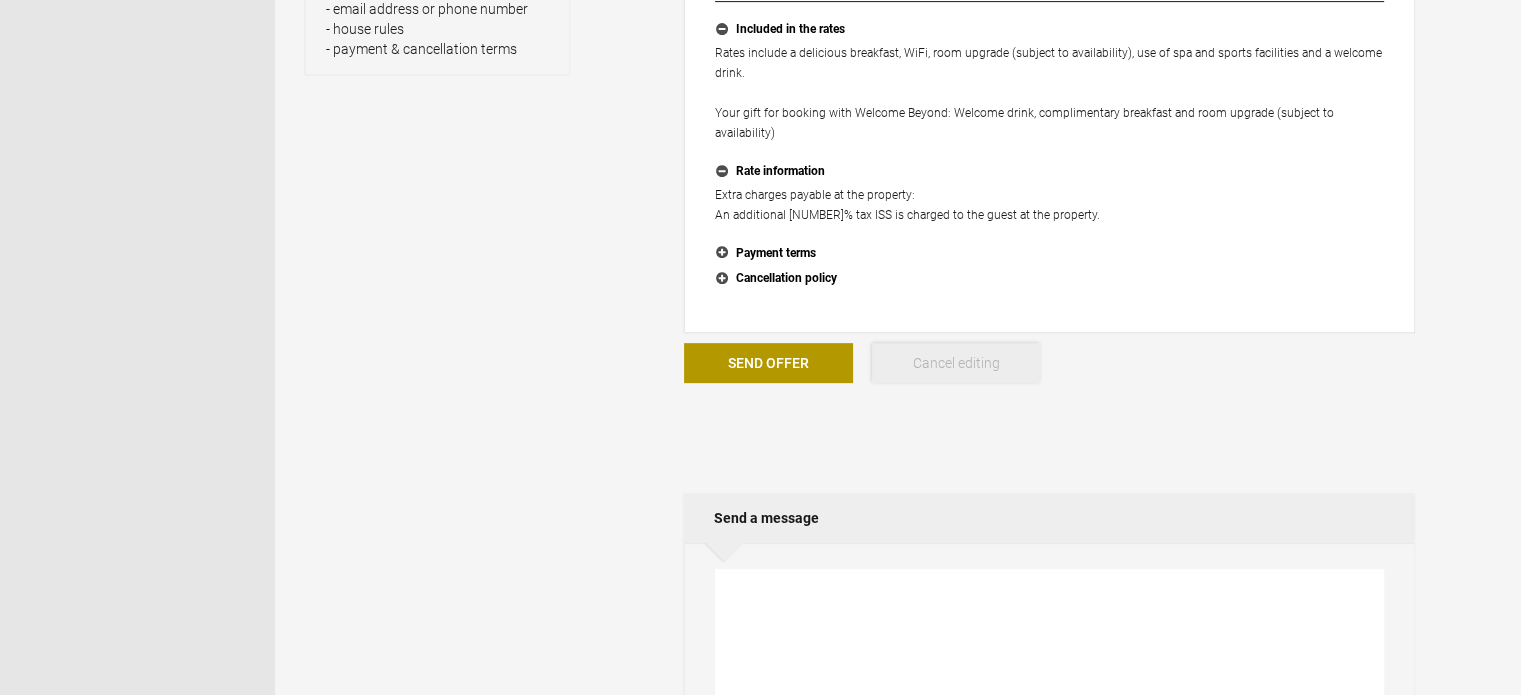 click on "Cancel editing" at bounding box center [956, 363] 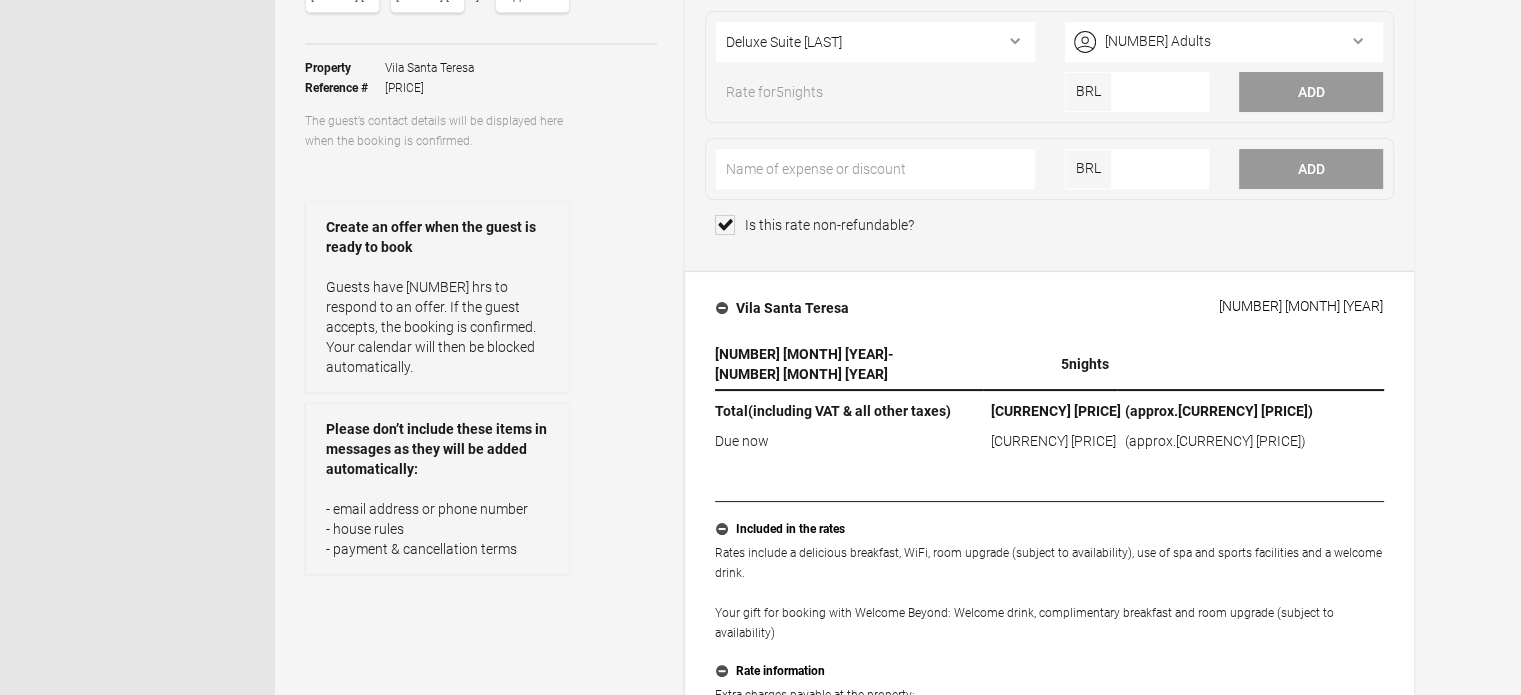 scroll, scrollTop: 100, scrollLeft: 0, axis: vertical 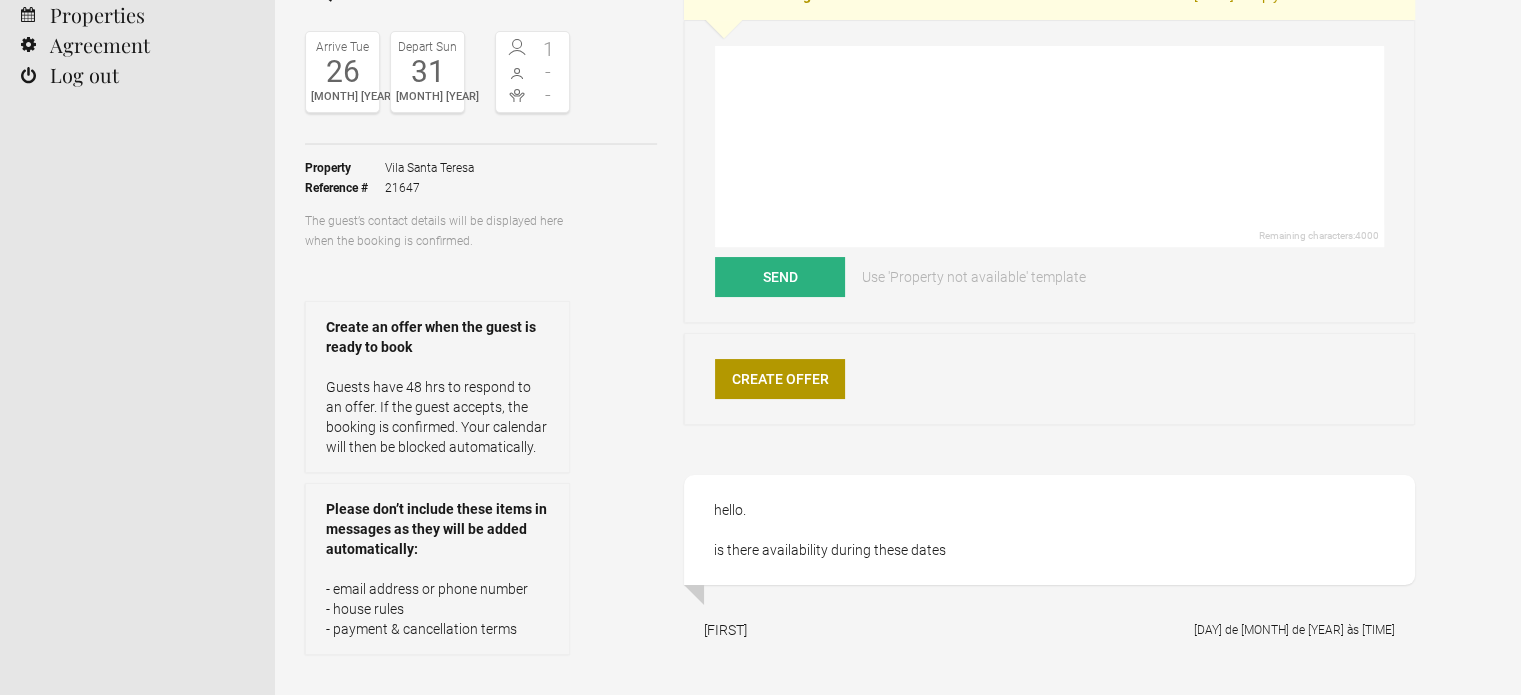 click on "Create Offer" at bounding box center [1049, 379] 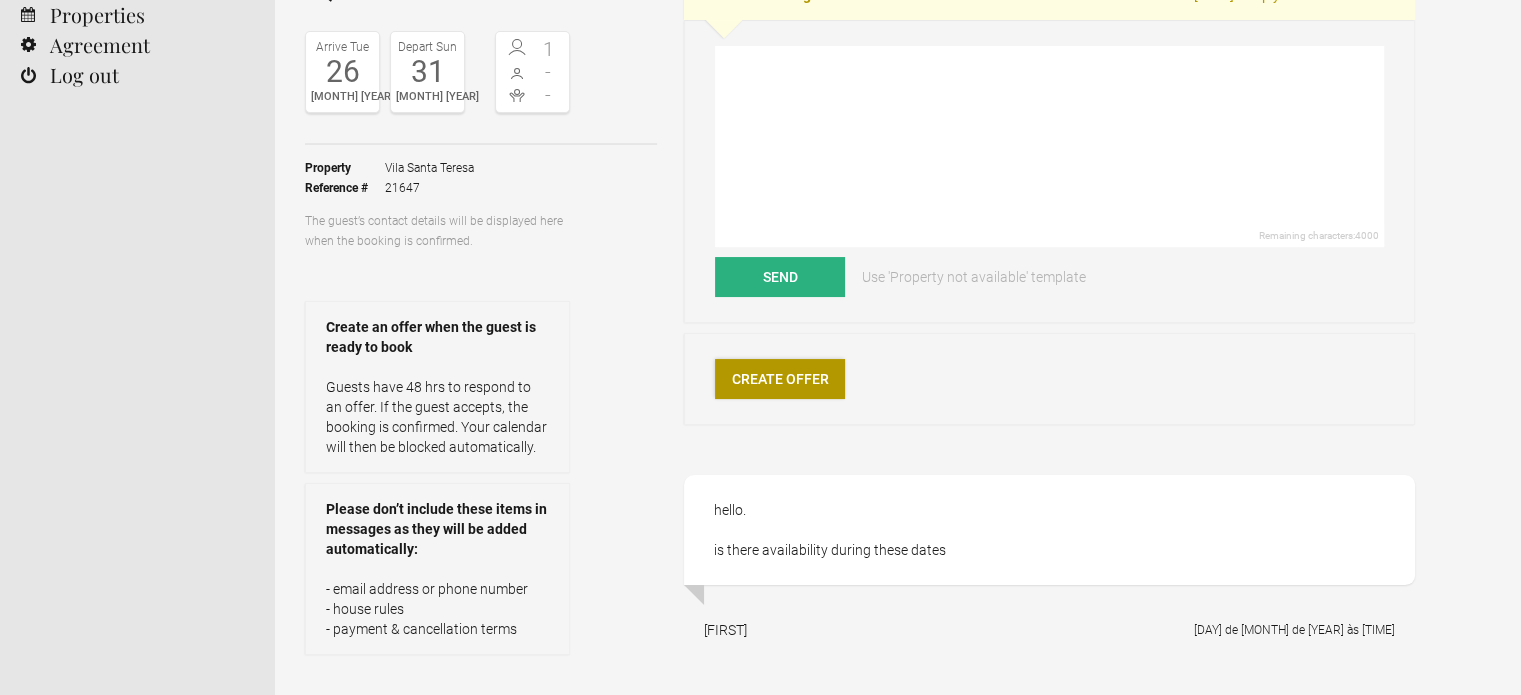 click on "Create Offer" at bounding box center (780, 379) 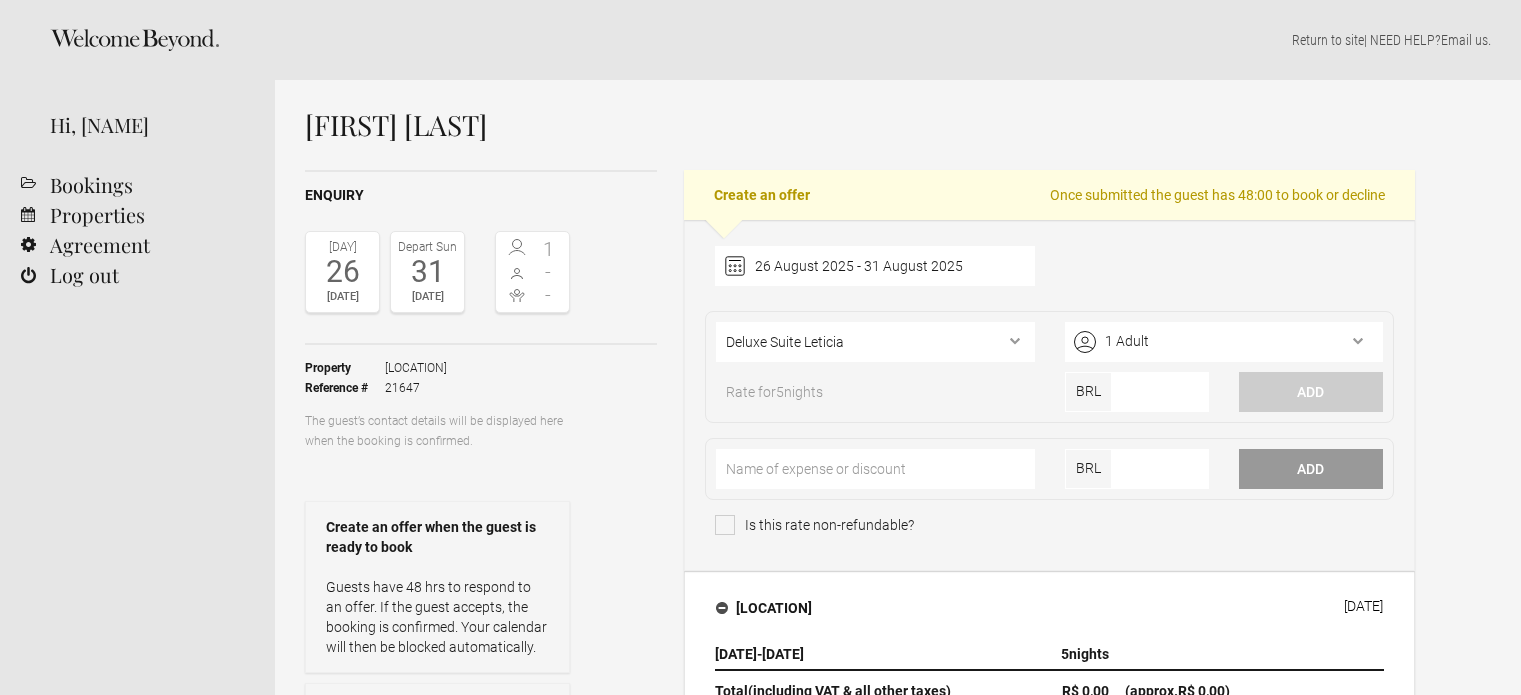 scroll, scrollTop: 0, scrollLeft: 0, axis: both 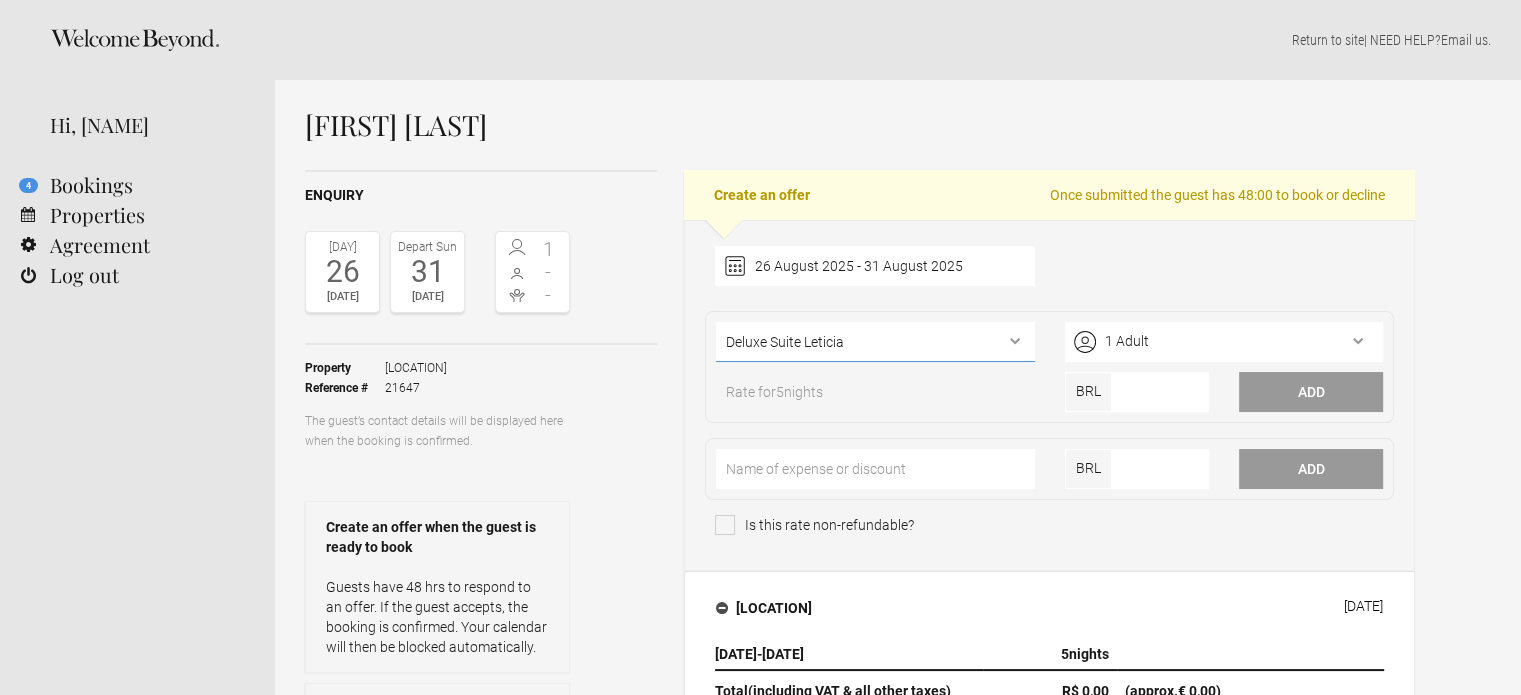 click on "Deluxe Suite [LAST]
Deluxe Suite [LAST]
Deluxe Suite [LAST]
Premier Suite [LAST]
Premier Suite [LAST]
Premier Suite [LAST]
Master Suite" at bounding box center (875, 342) 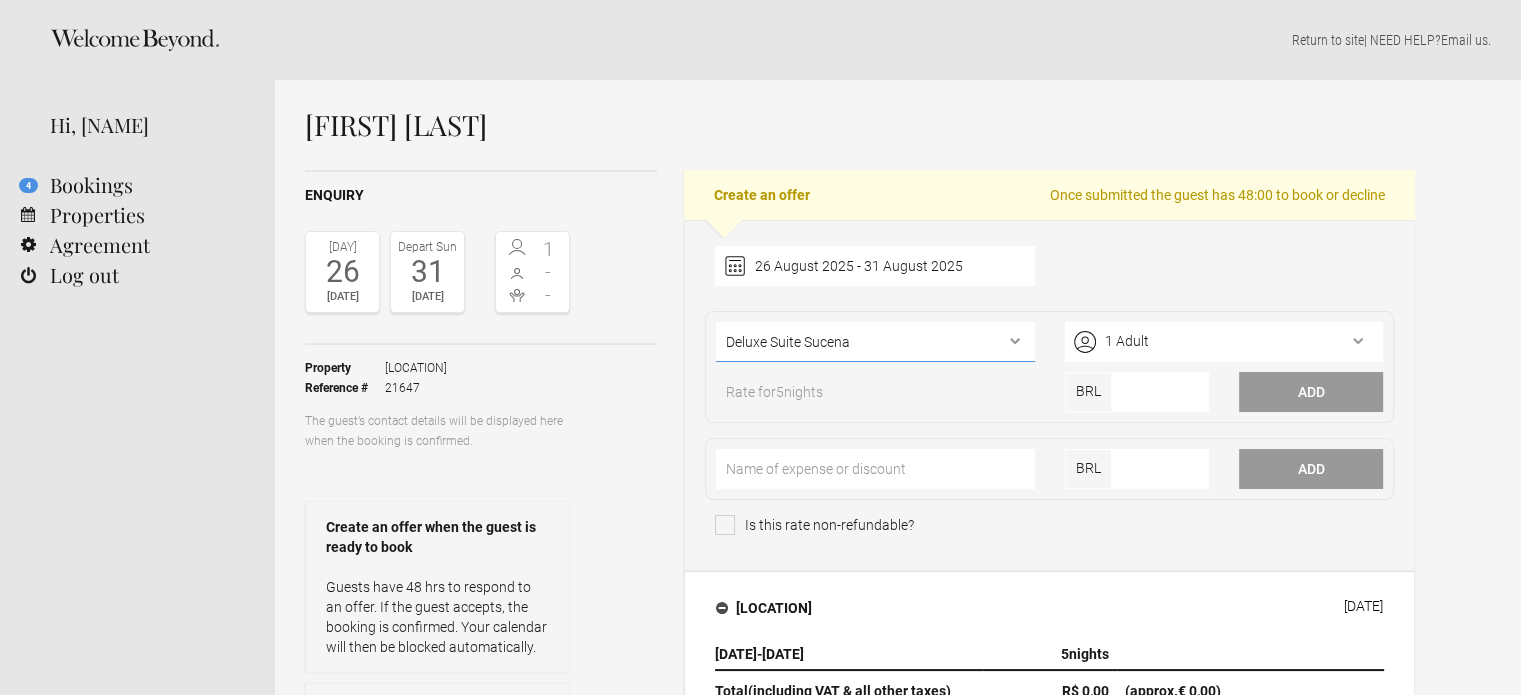 click on "Deluxe Suite [LAST]
Deluxe Suite [LAST]
Deluxe Suite [LAST]
Premier Suite [LAST]
Premier Suite [LAST]
Premier Suite [LAST]
Master Suite" at bounding box center (875, 342) 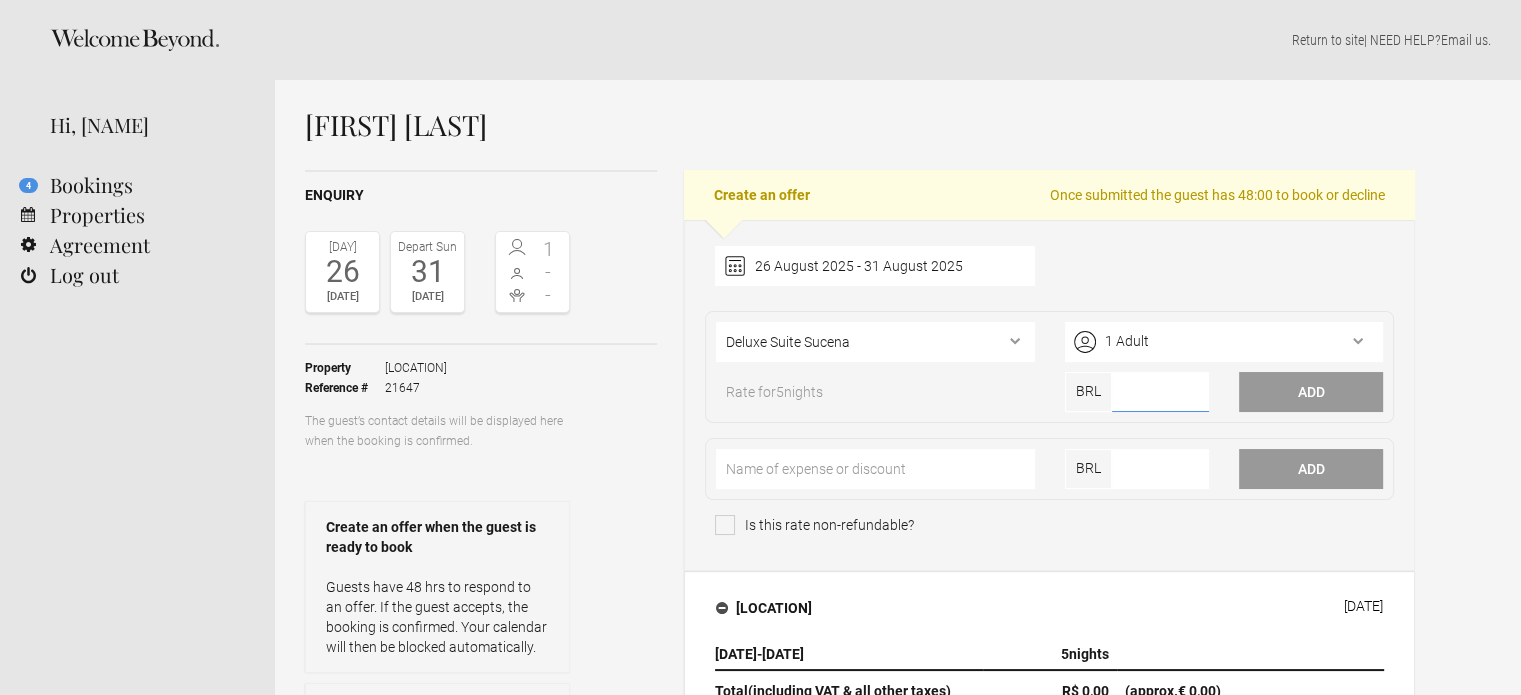 click at bounding box center (1160, 392) 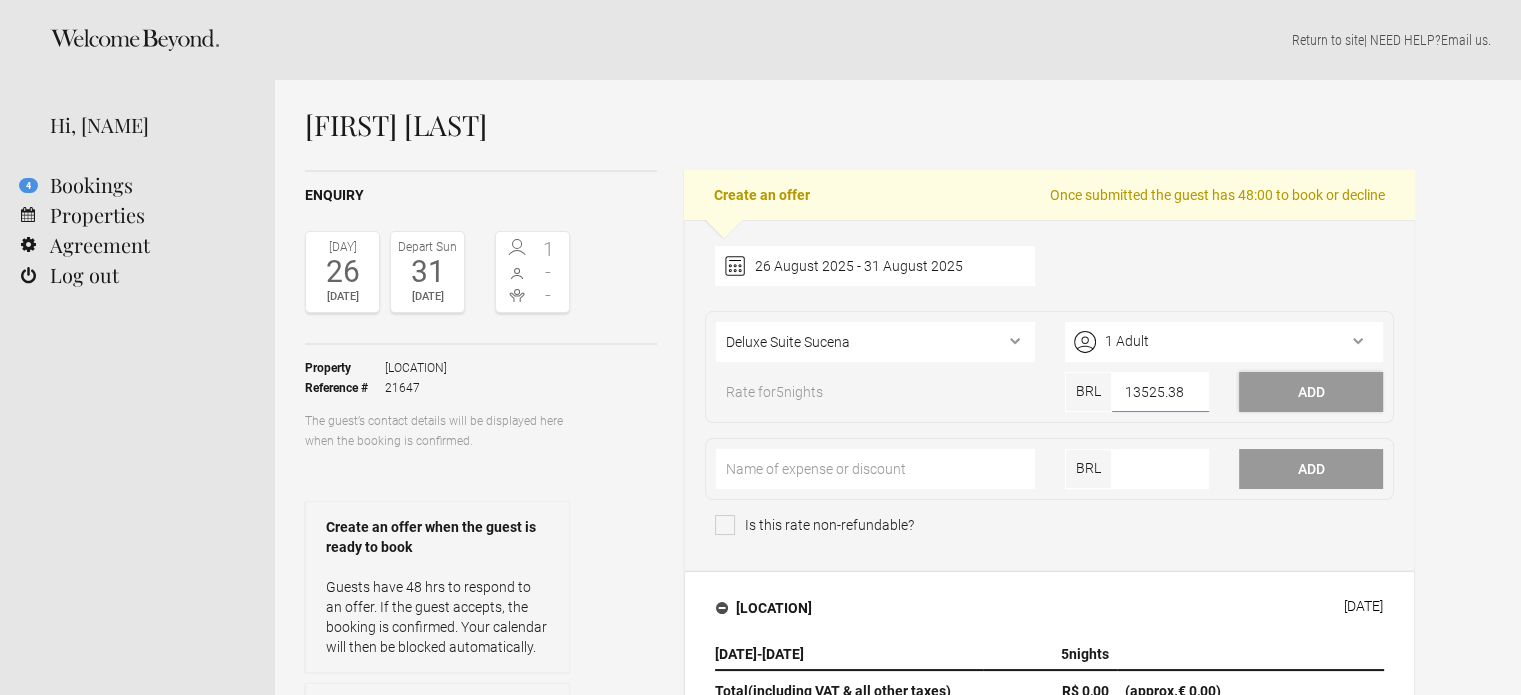 type on "13525.38" 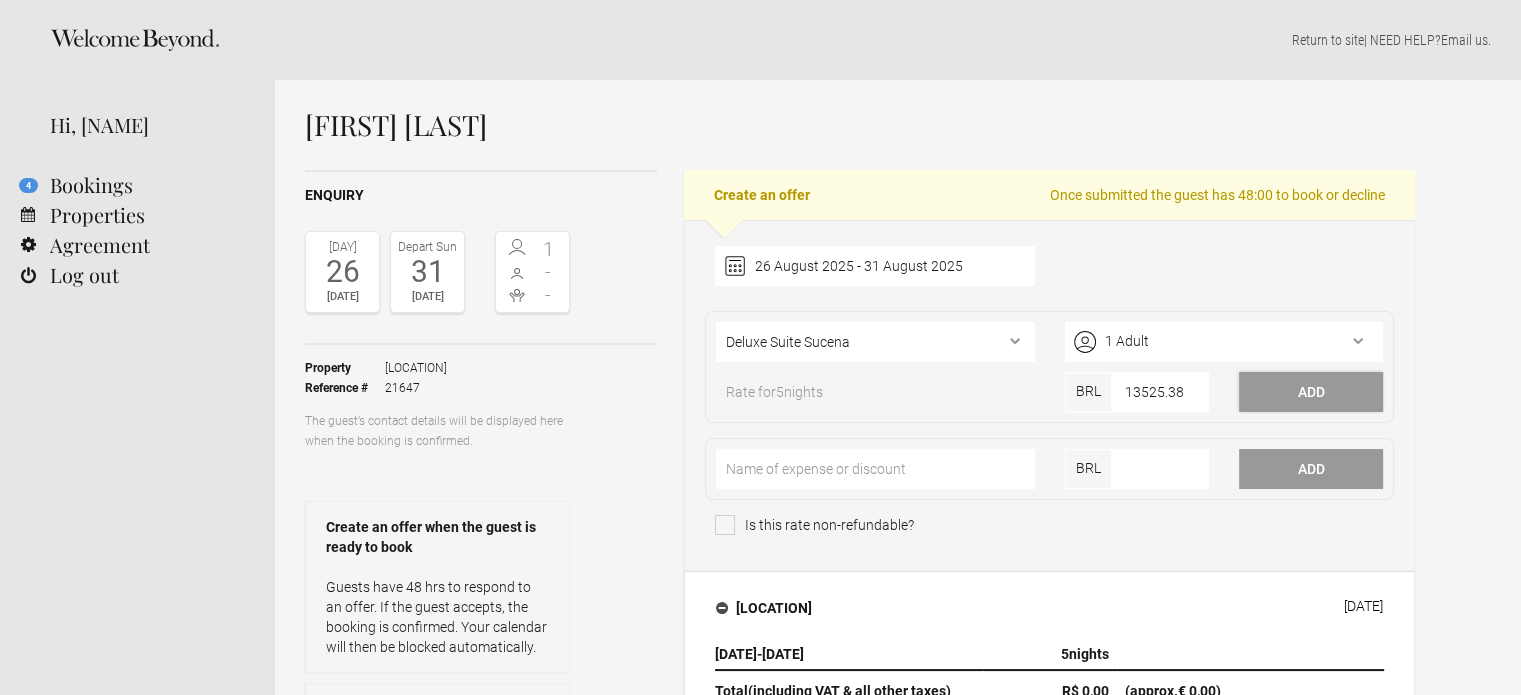 click on "Add" at bounding box center [1311, 392] 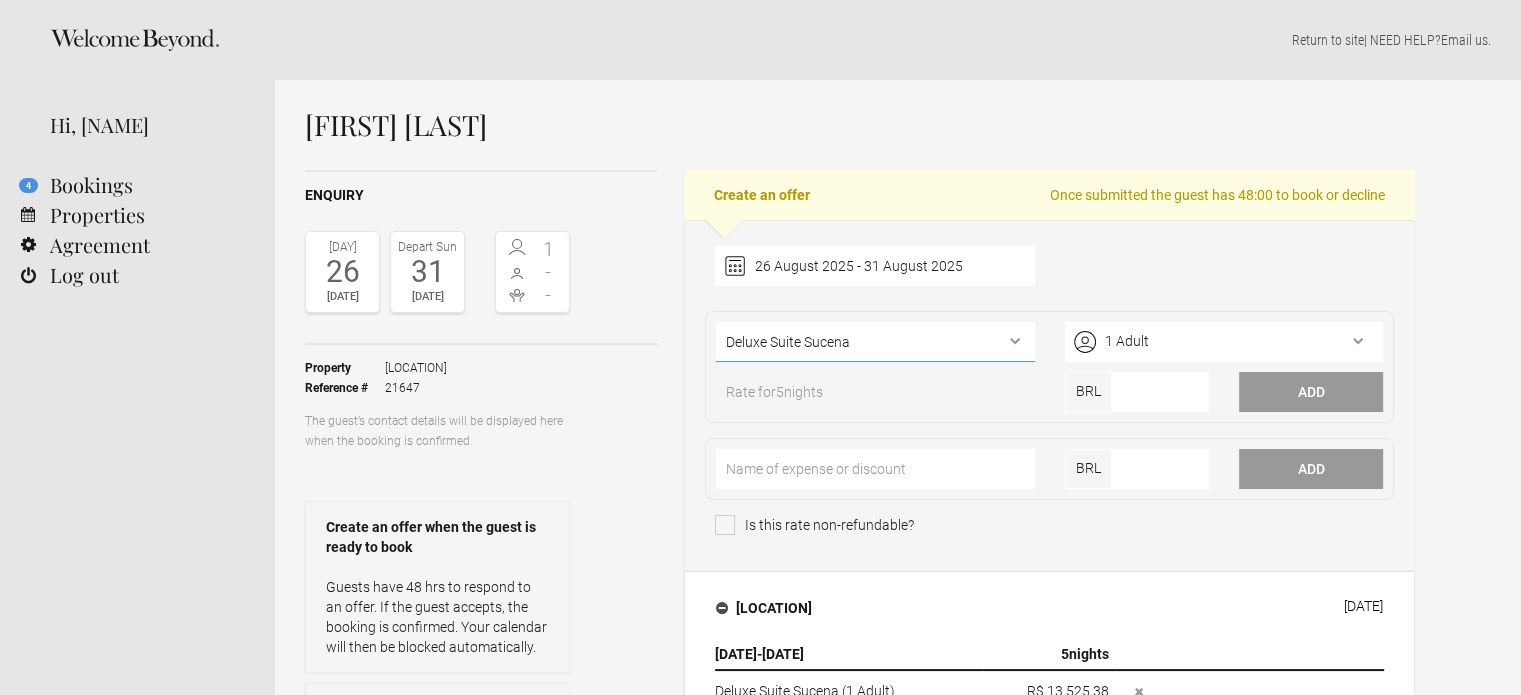 click on "Deluxe Suite Leticia
Deluxe Suite Sergio
Deluxe Suite Sucena
Premier Suite Joaquim
Premier Suite Astrid
Premier Suite Eva
Master Suite" at bounding box center (875, 342) 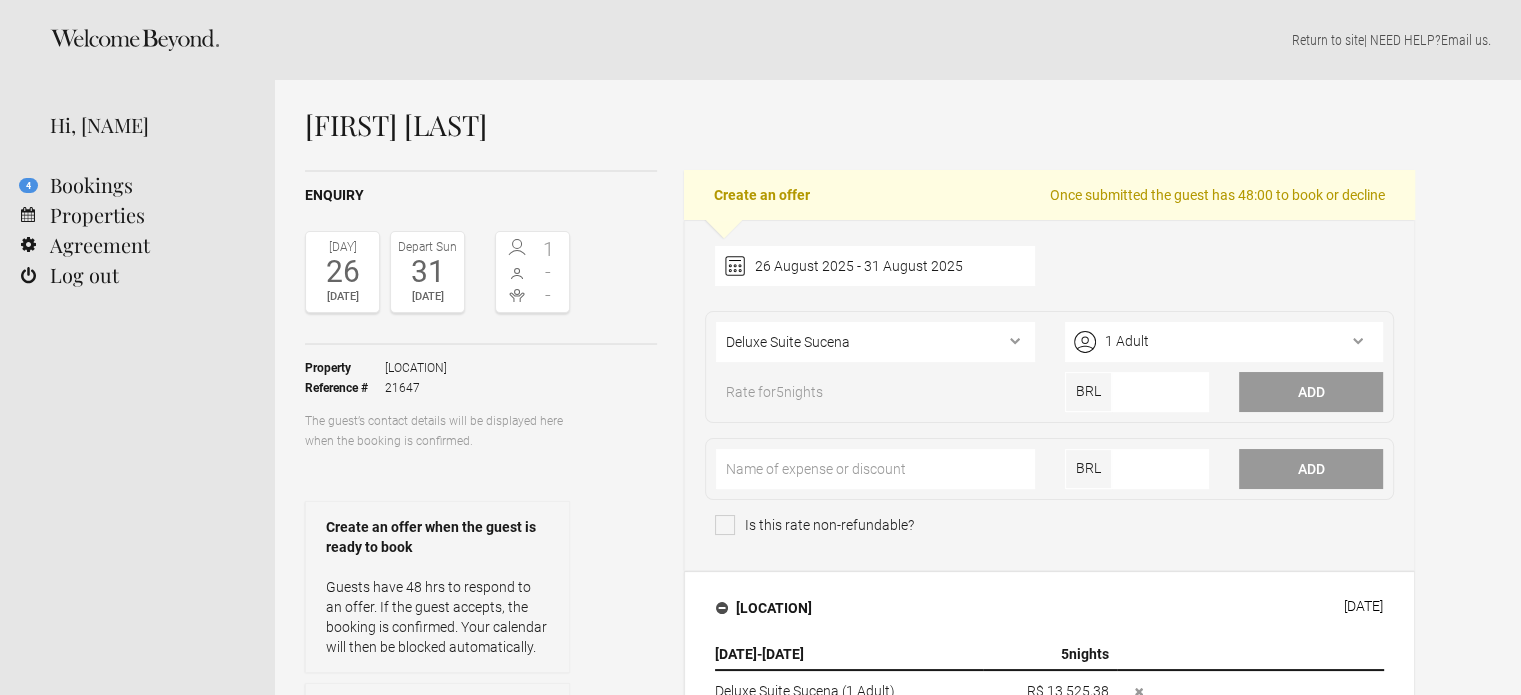 click on "26 August 2025 - 31 August 2025 2025 Jan Feb Mar Apr May Jun Jul Aug Sep Oct Nov Dec Clear
Deluxe Suite Leticia
Deluxe Suite Sergio
Deluxe Suite Sucena
Premier Suite Joaquim
Premier Suite Astrid
Premier Suite Eva
Master Suite
1 Adult
Adults
18+ years
1
Children
3-17 years" at bounding box center (1049, 395) 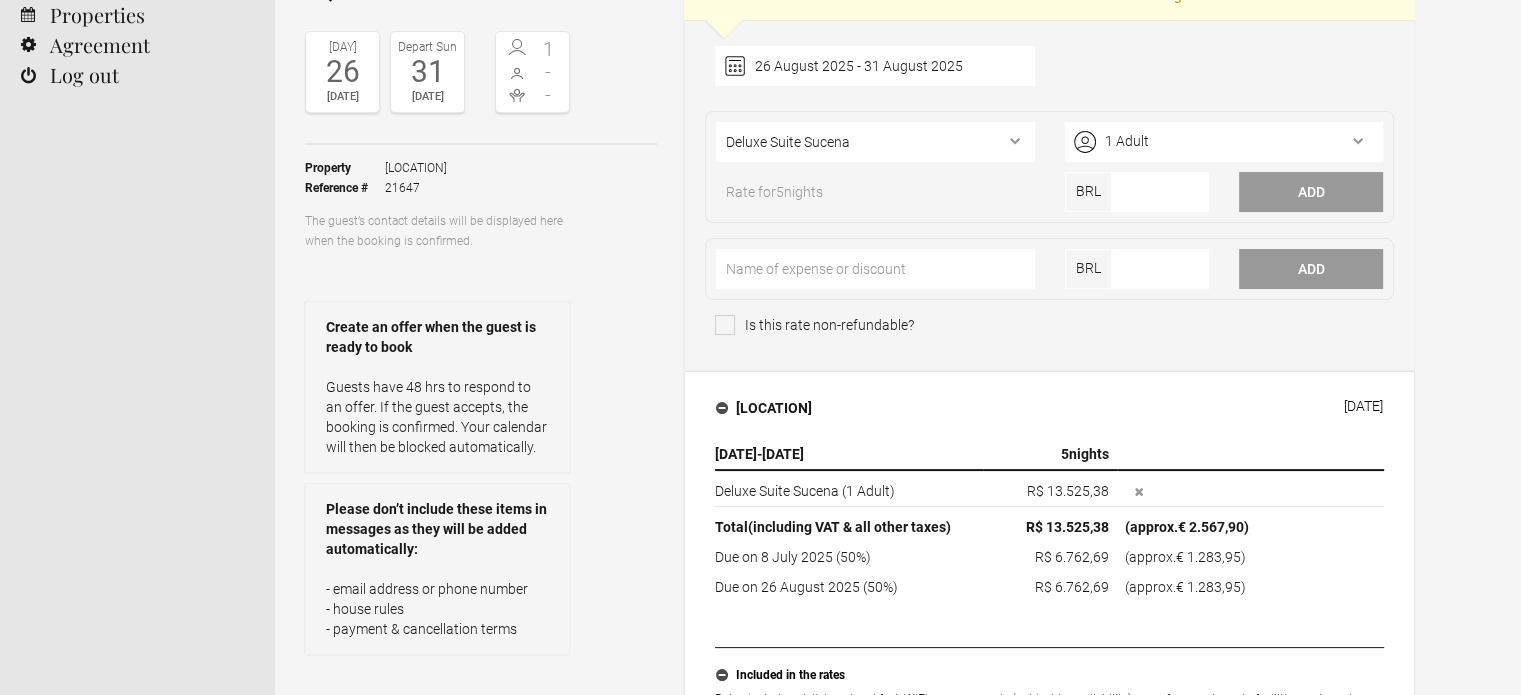 scroll, scrollTop: 400, scrollLeft: 0, axis: vertical 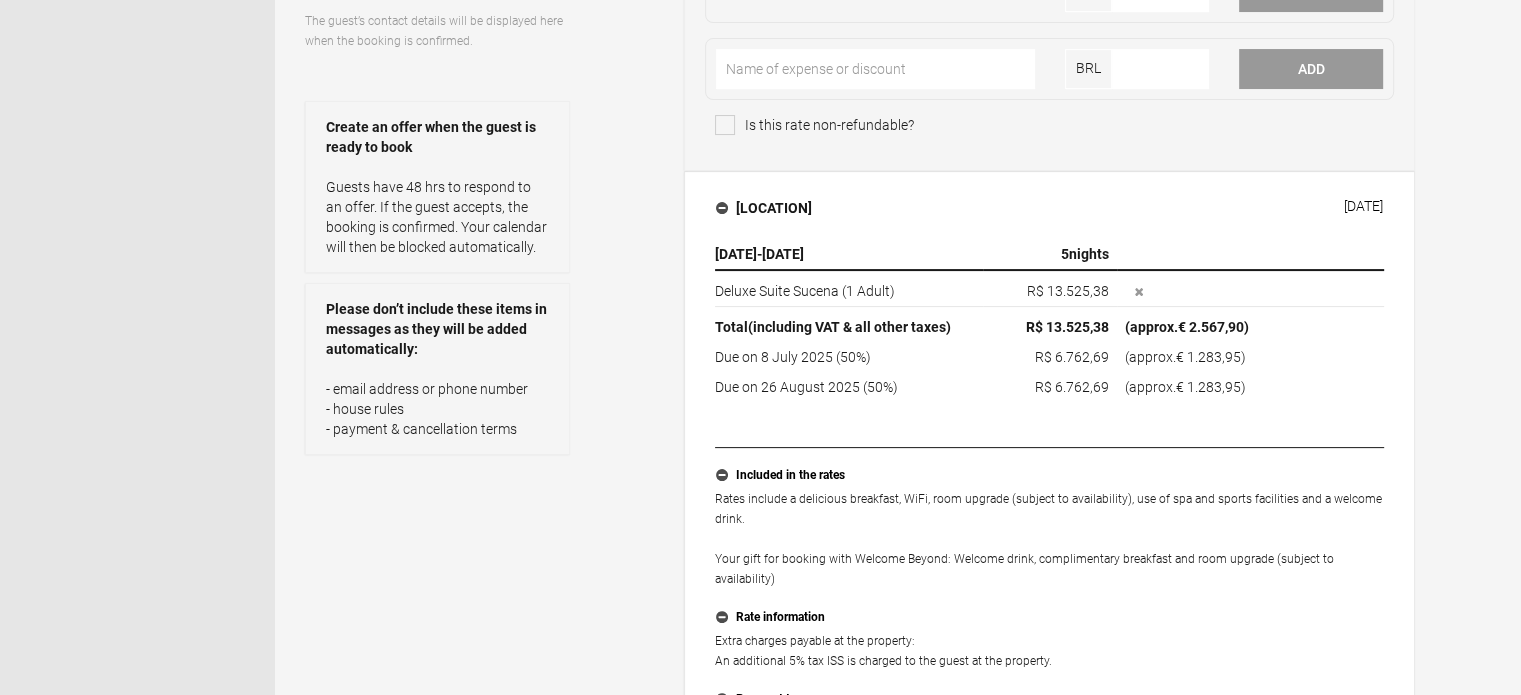 click at bounding box center [725, 125] 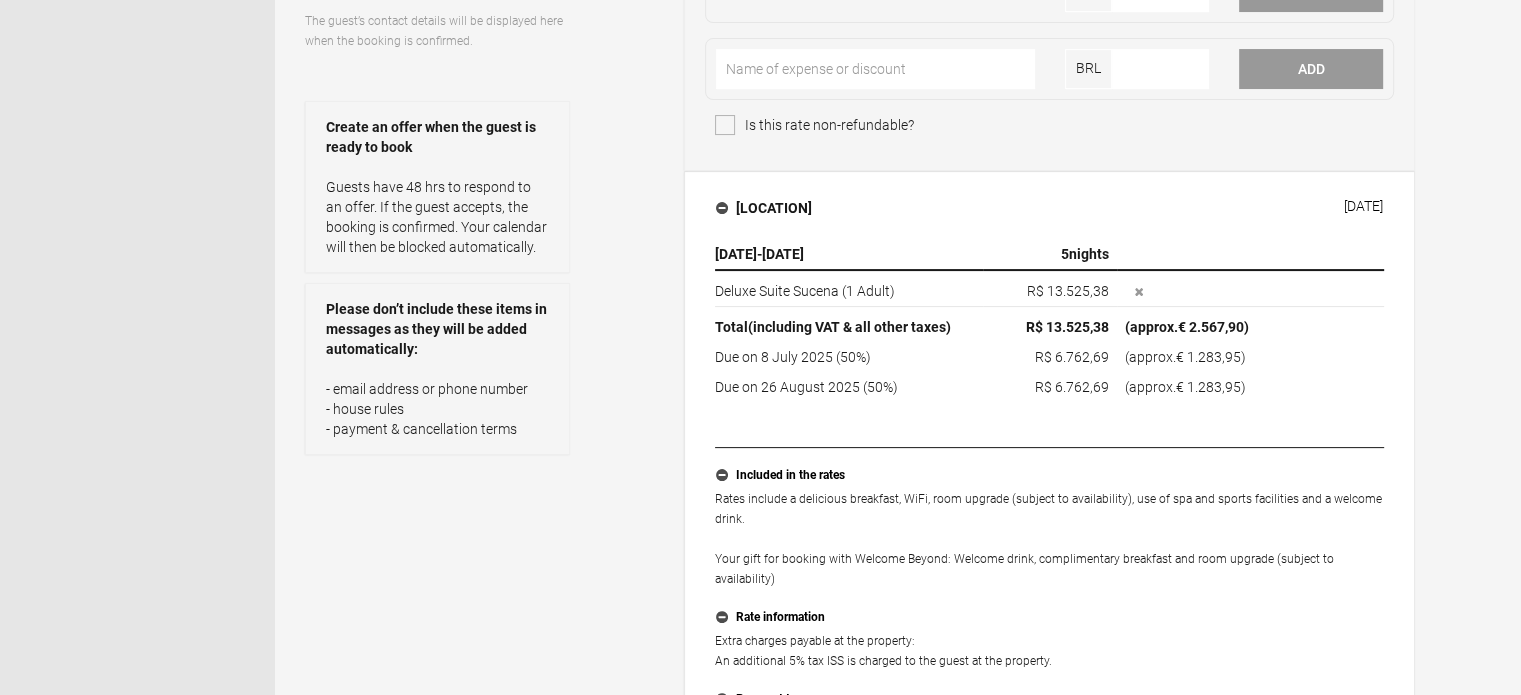 click on "Is this rate non-refundable?" at bounding box center [725, 135] 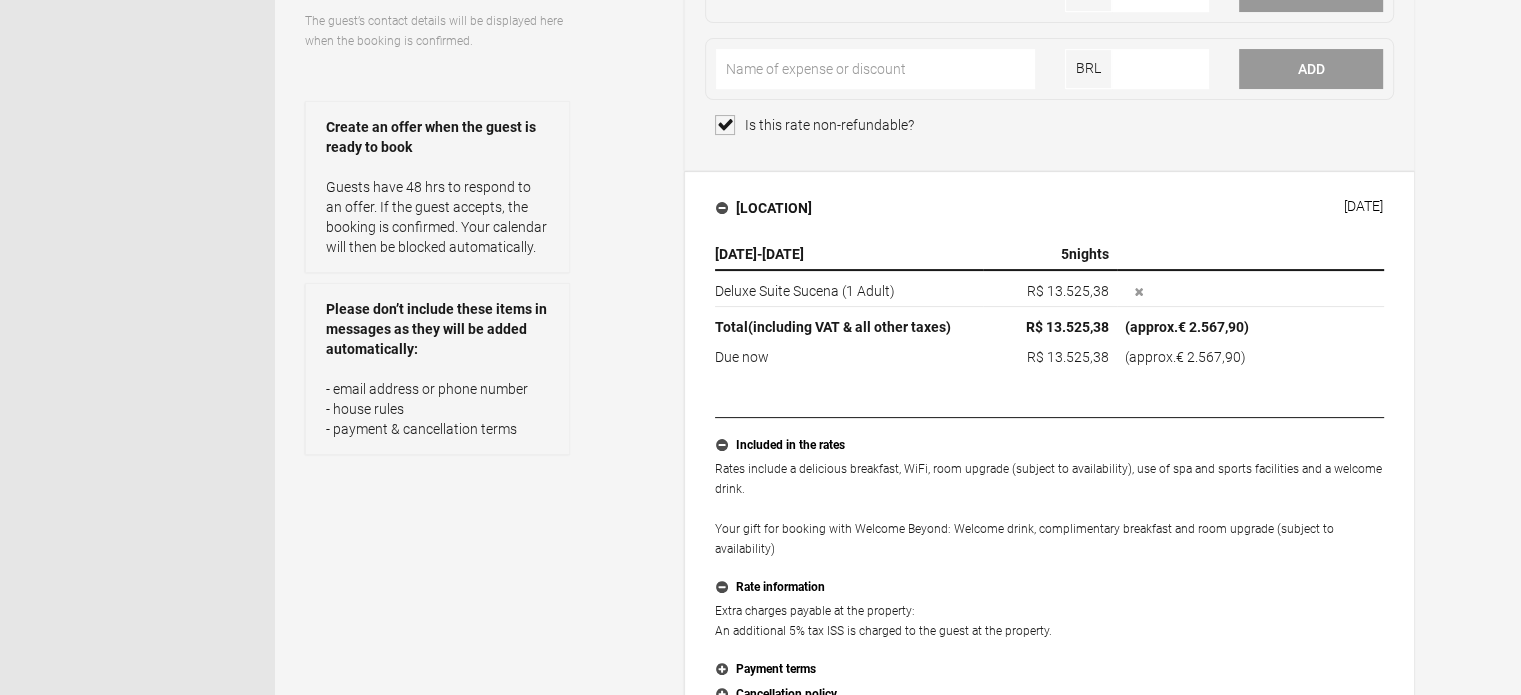 scroll, scrollTop: 200, scrollLeft: 0, axis: vertical 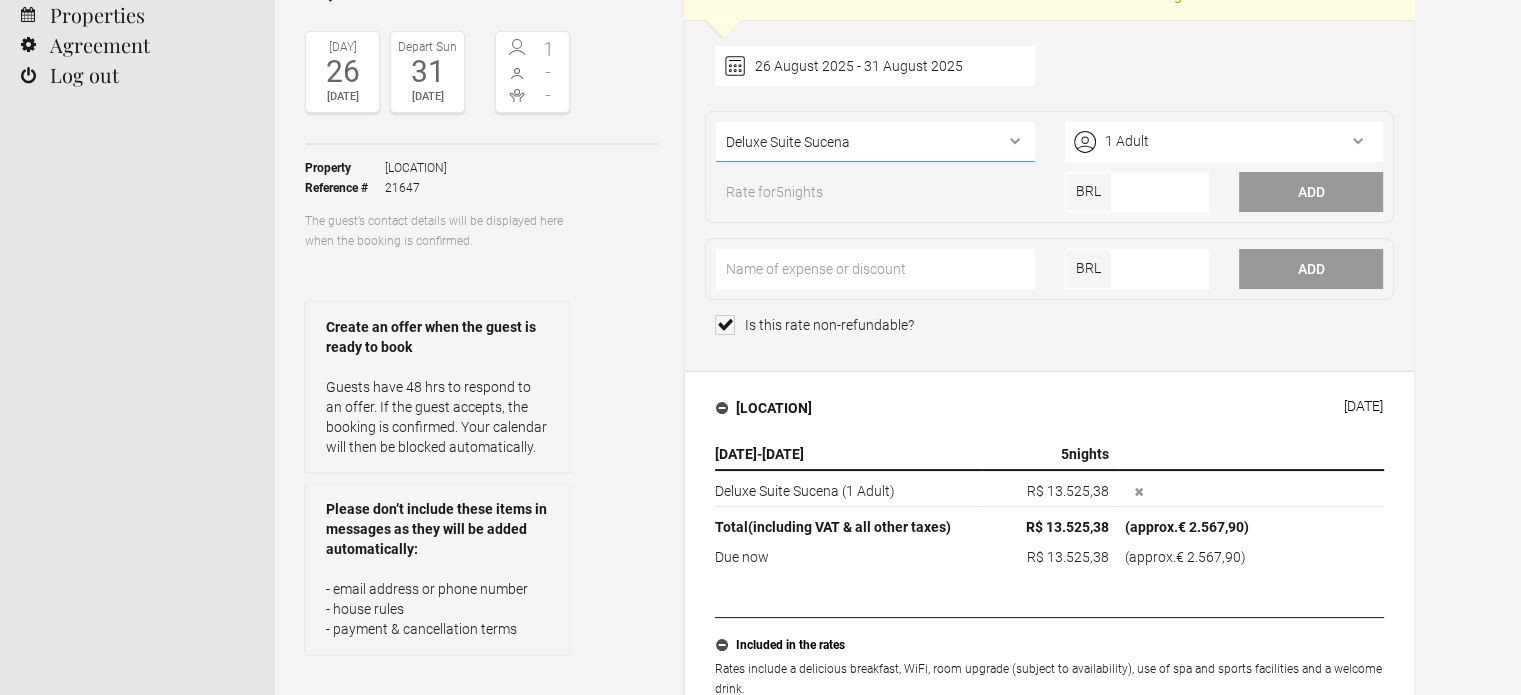 click on "Deluxe Suite Leticia
Deluxe Suite Sergio
Deluxe Suite Sucena
Premier Suite Joaquim
Premier Suite Astrid
Premier Suite Eva
Master Suite" at bounding box center (875, 142) 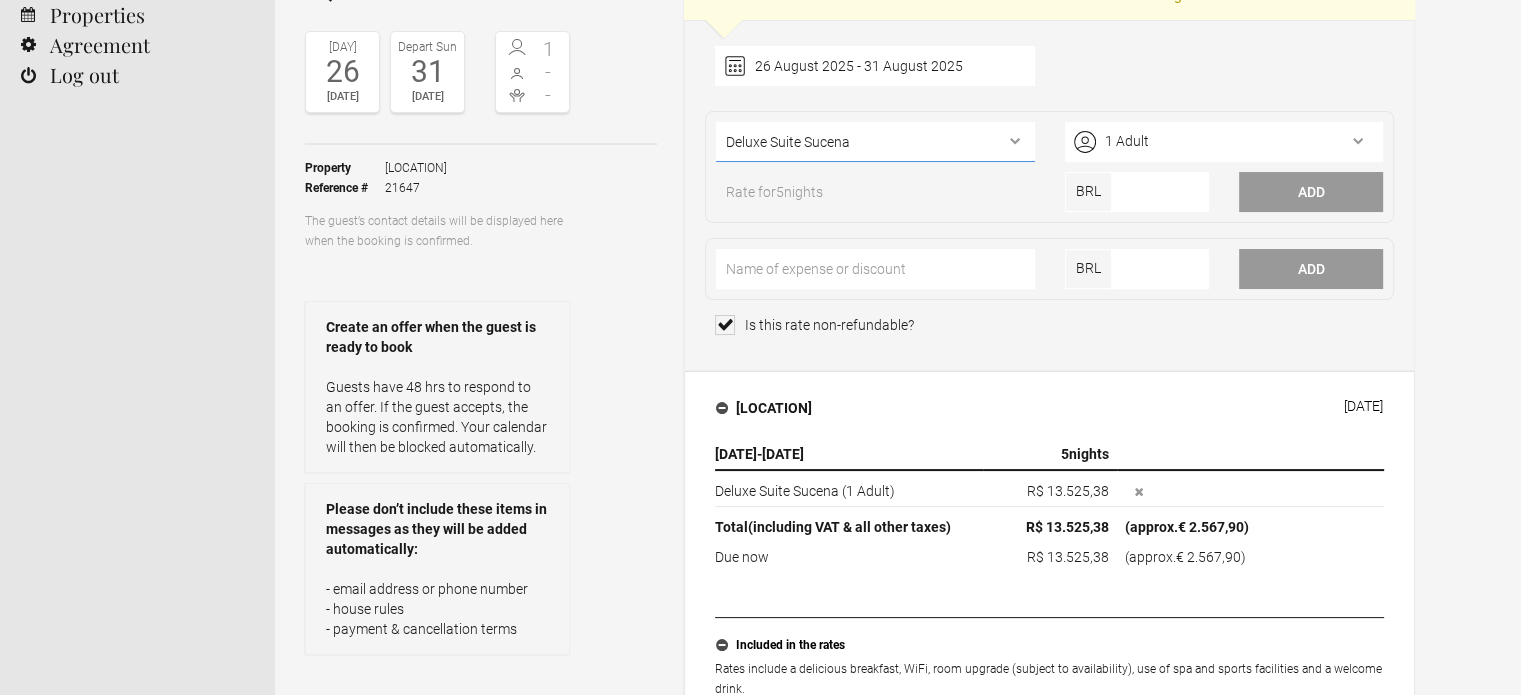 select on "937" 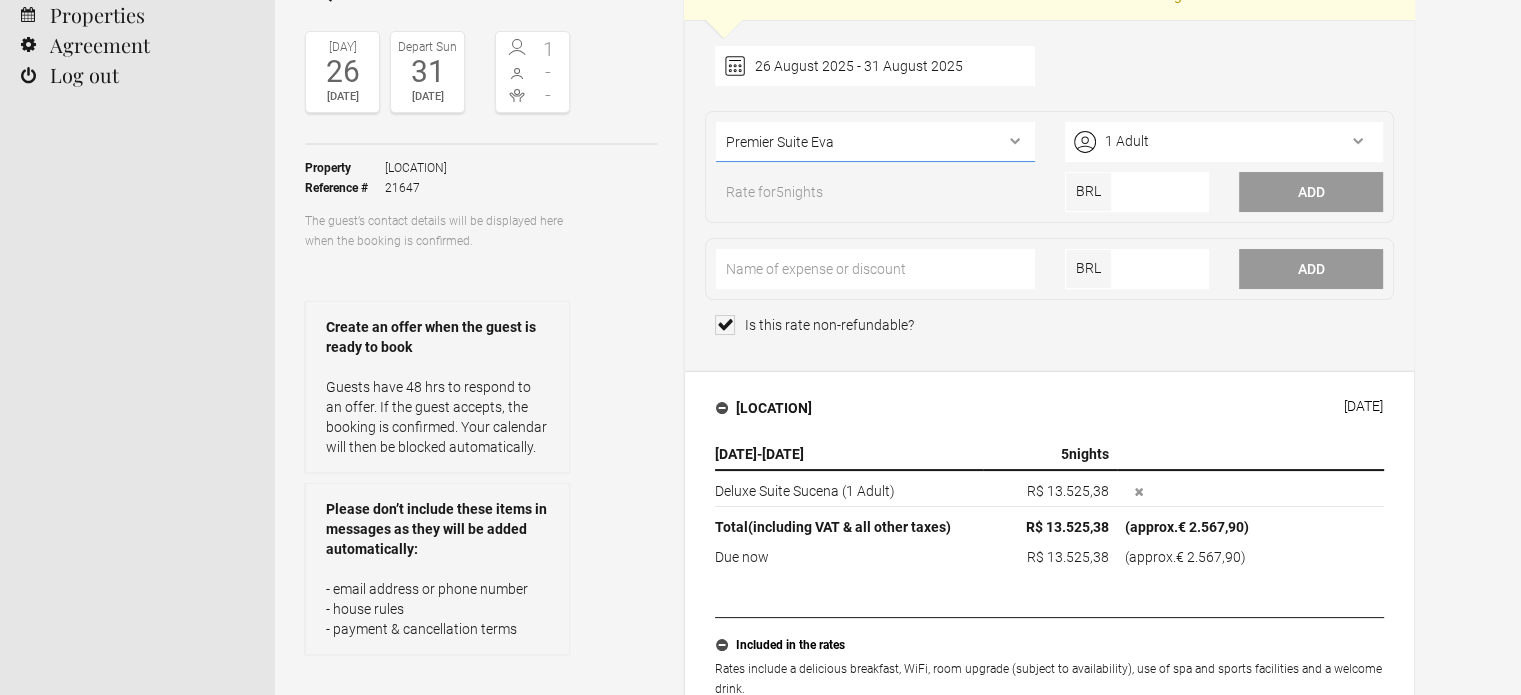 click on "Deluxe Suite Leticia
Deluxe Suite Sergio
Deluxe Suite Sucena
Premier Suite Joaquim
Premier Suite Astrid
Premier Suite Eva
Master Suite" at bounding box center [875, 142] 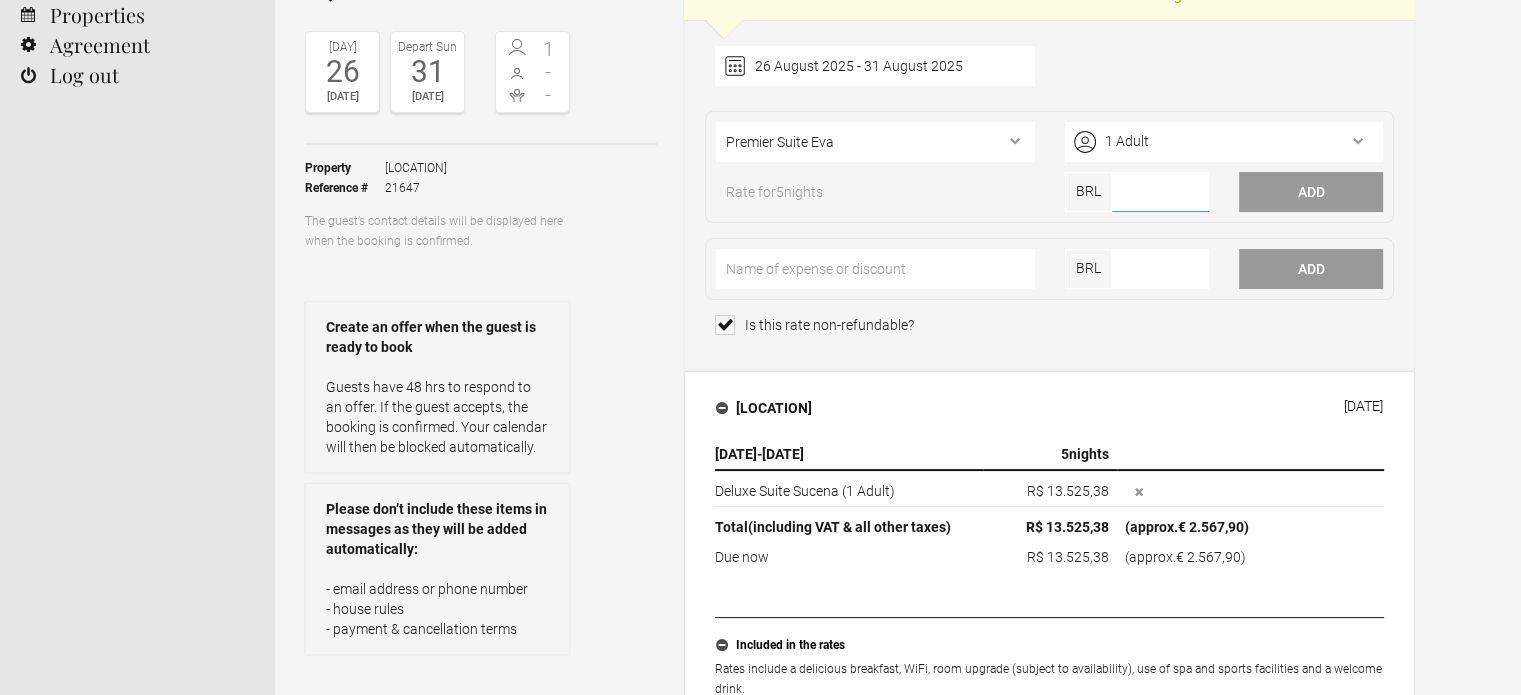 click at bounding box center [1160, 192] 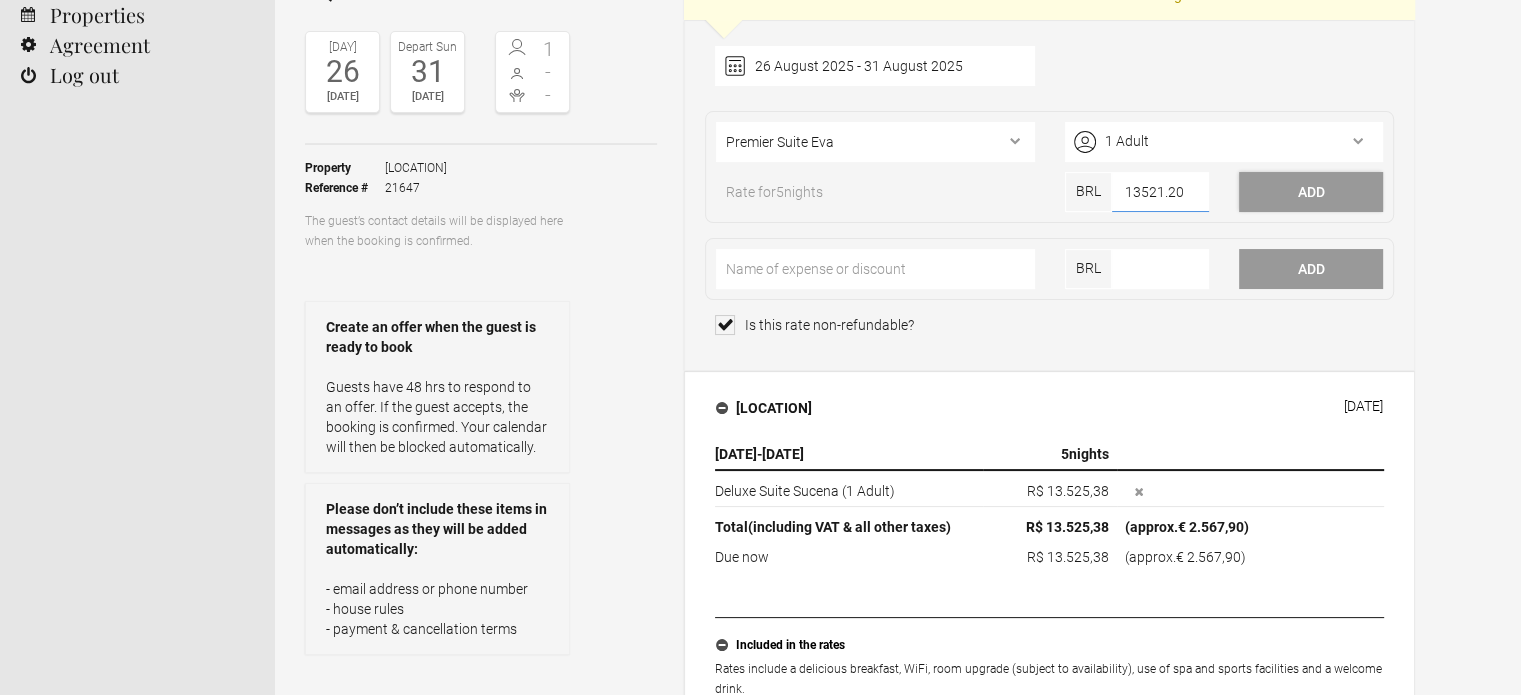 type on "13521.20" 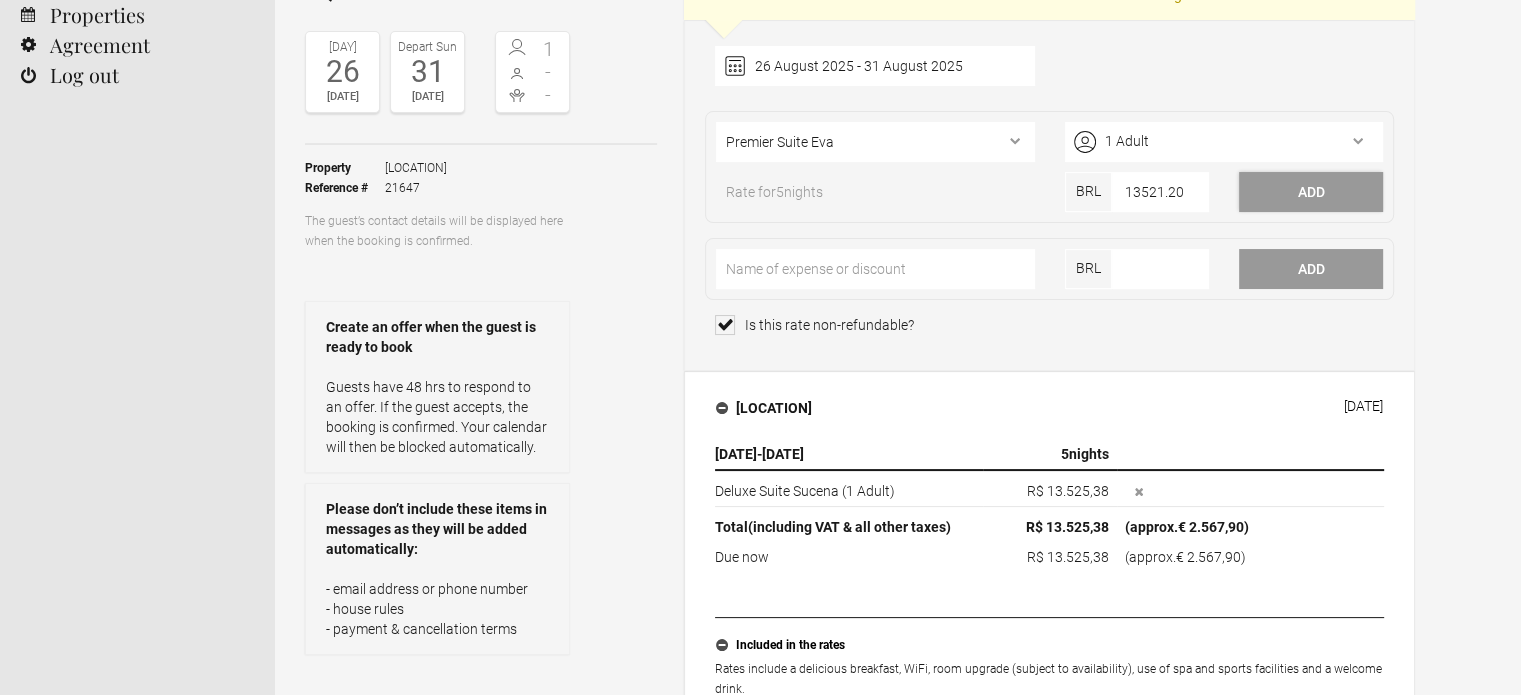 click on "Add" at bounding box center [1311, 192] 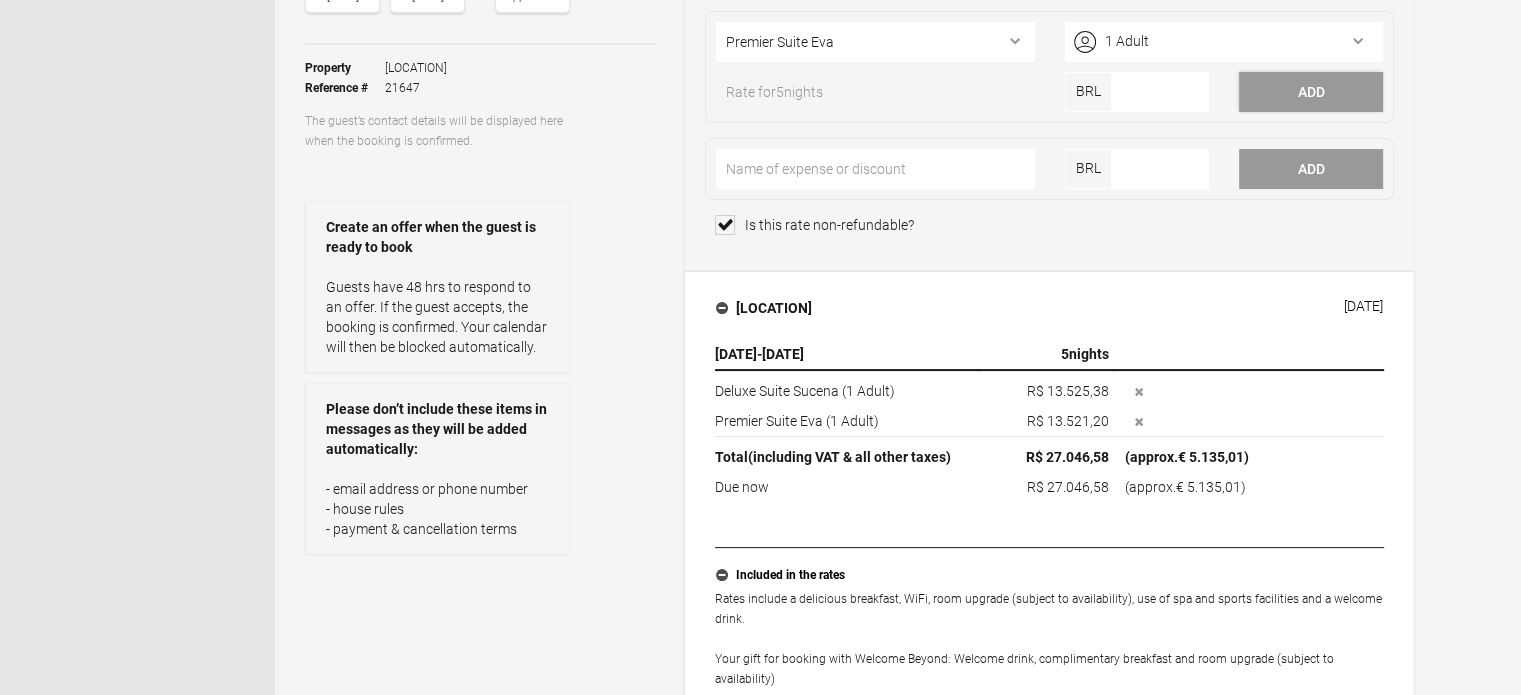 scroll, scrollTop: 0, scrollLeft: 0, axis: both 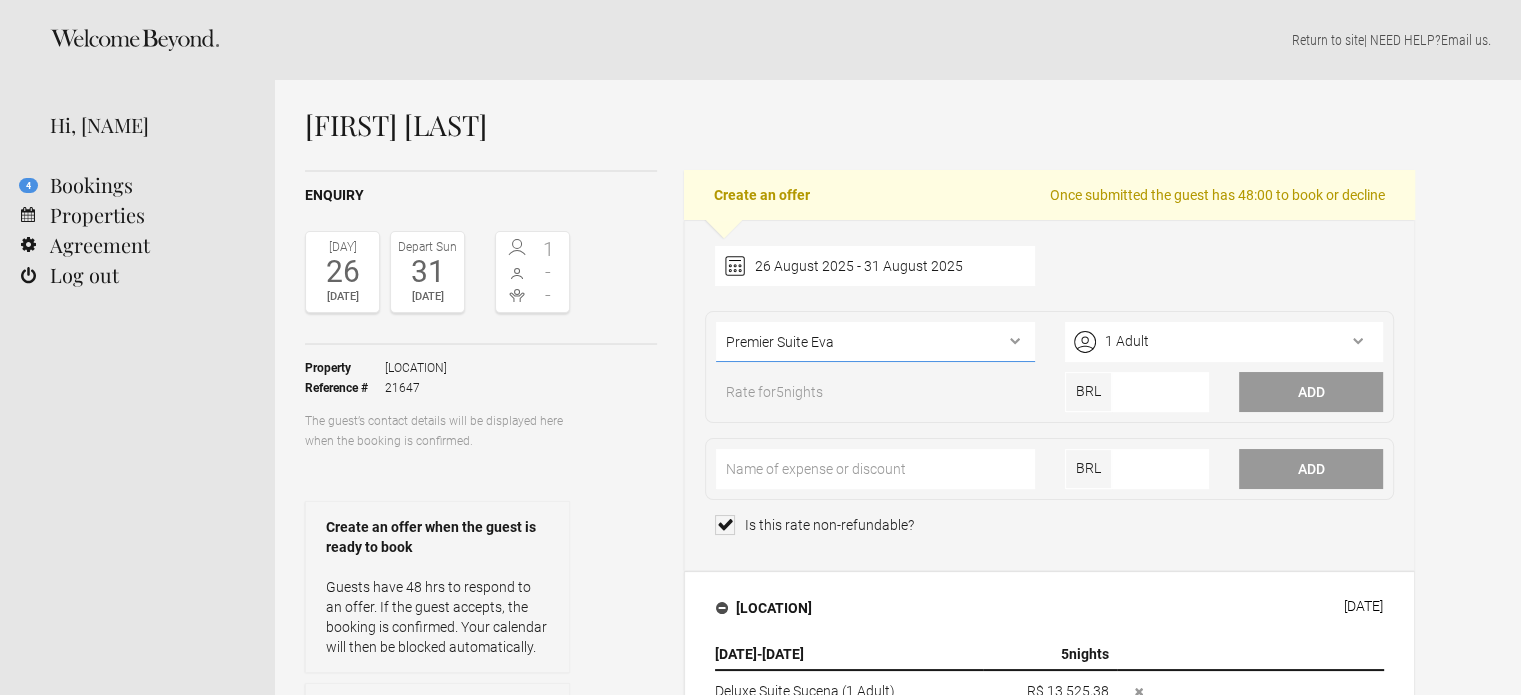click on "Deluxe Suite Leticia
Deluxe Suite Sergio
Deluxe Suite Sucena
Premier Suite Joaquim
Premier Suite Astrid
Premier Suite Eva
Master Suite" at bounding box center [875, 342] 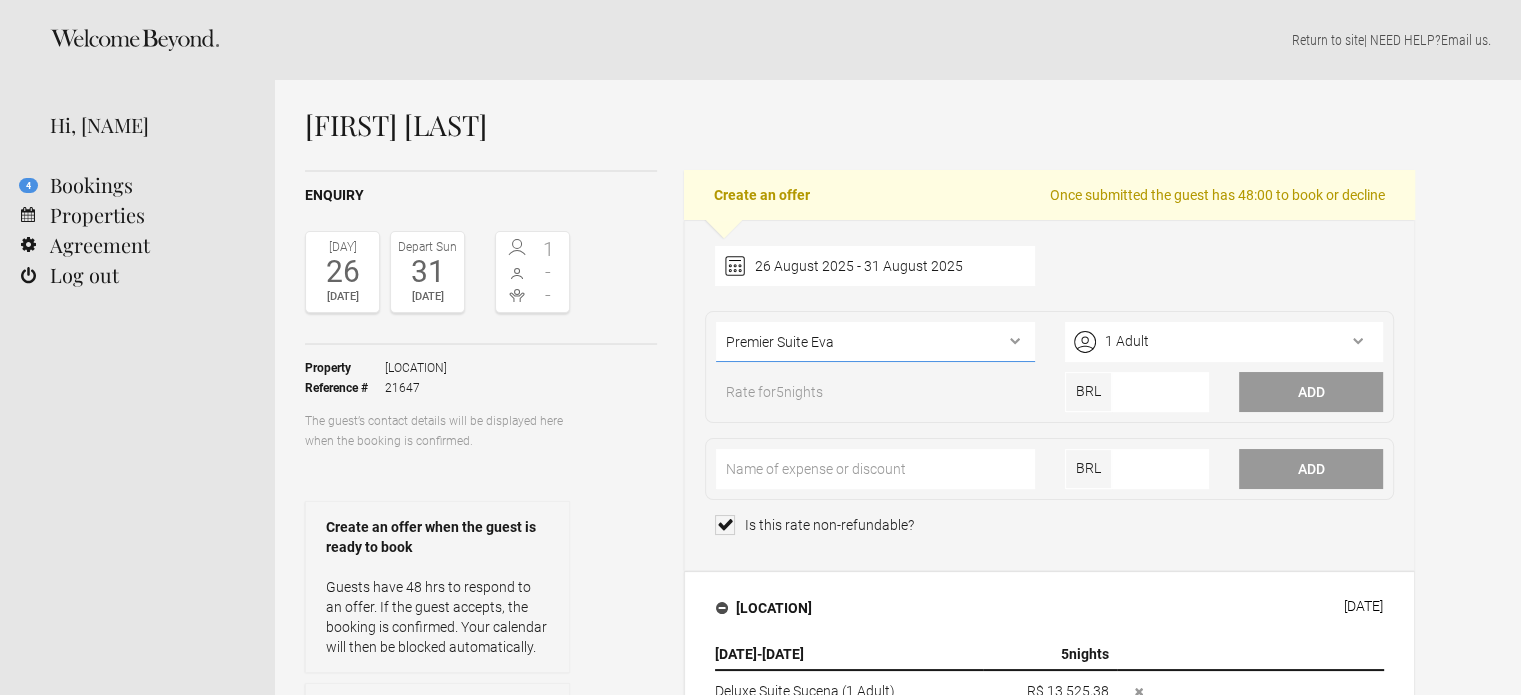 select on "938" 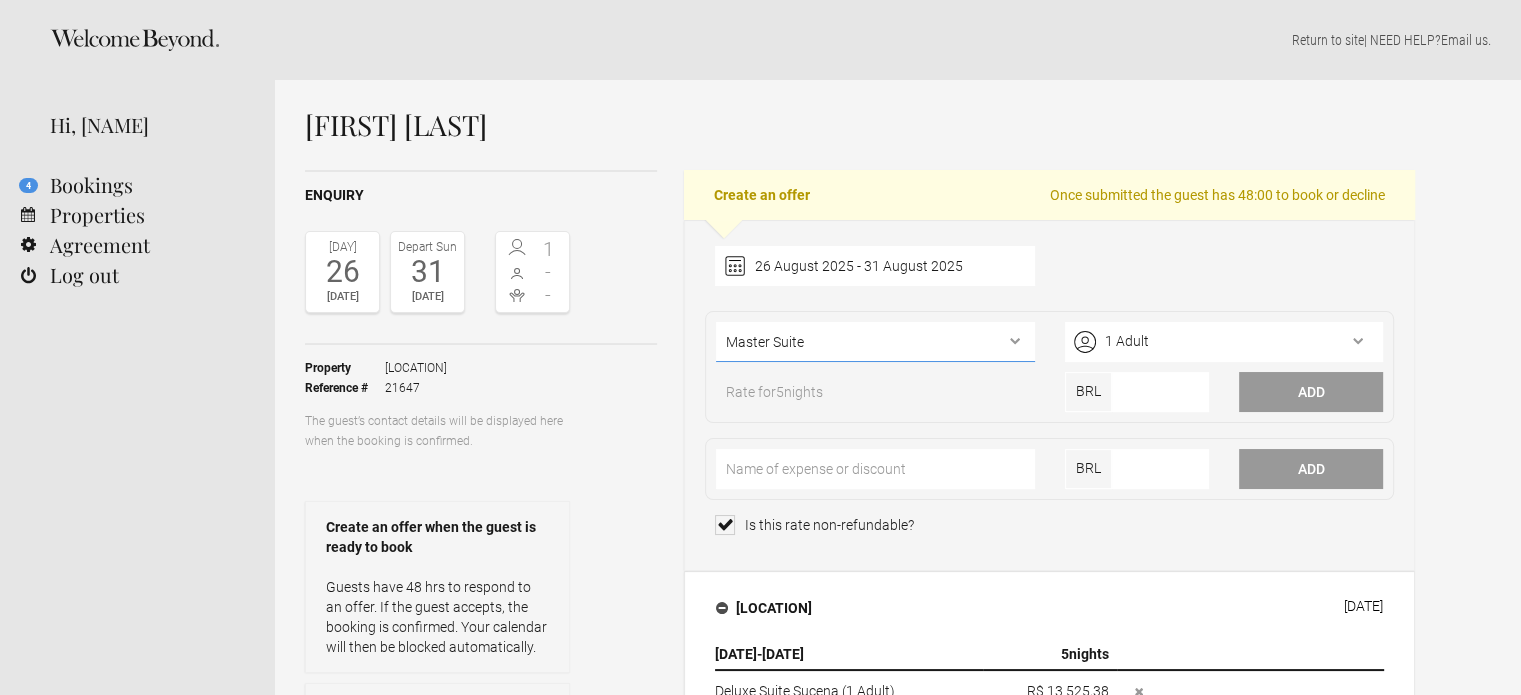 click on "Deluxe Suite Leticia
Deluxe Suite Sergio
Deluxe Suite Sucena
Premier Suite Joaquim
Premier Suite Astrid
Premier Suite Eva
Master Suite" at bounding box center [875, 342] 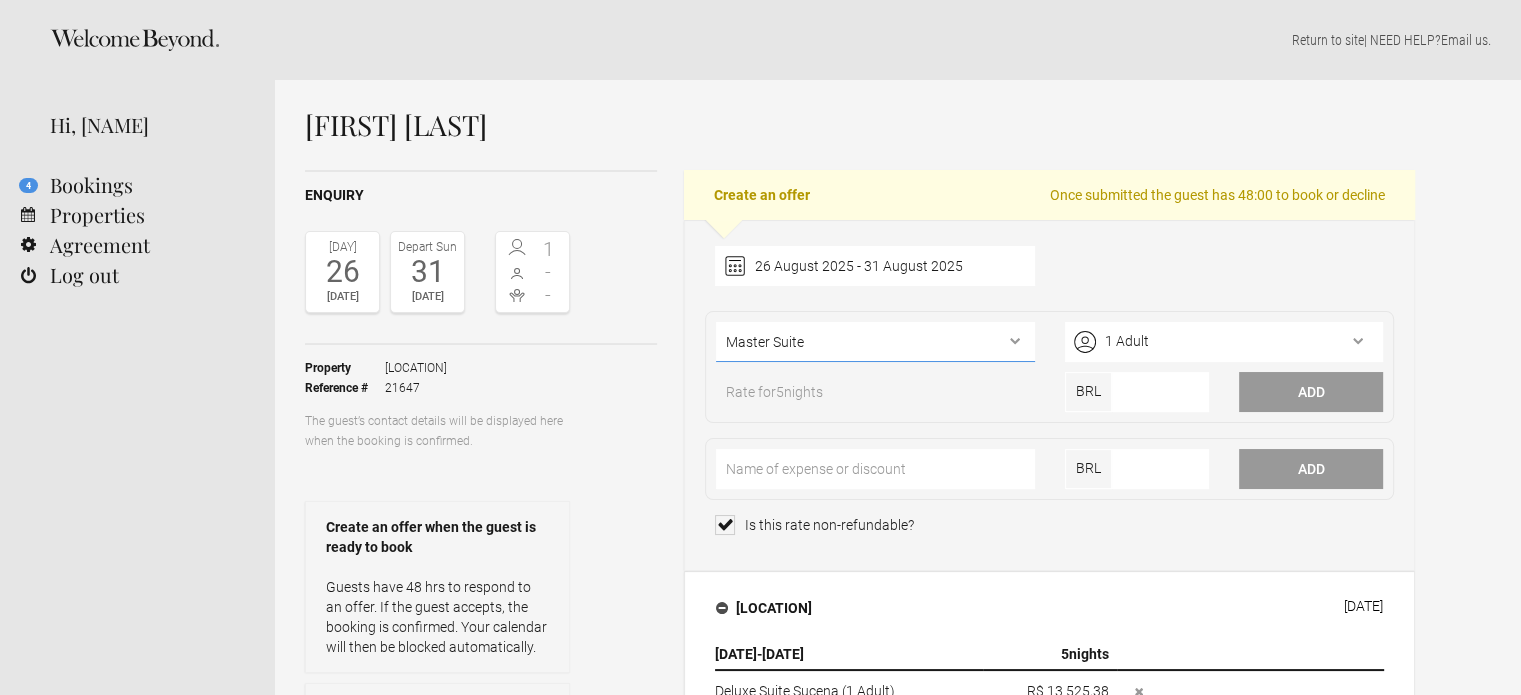 scroll, scrollTop: 400, scrollLeft: 0, axis: vertical 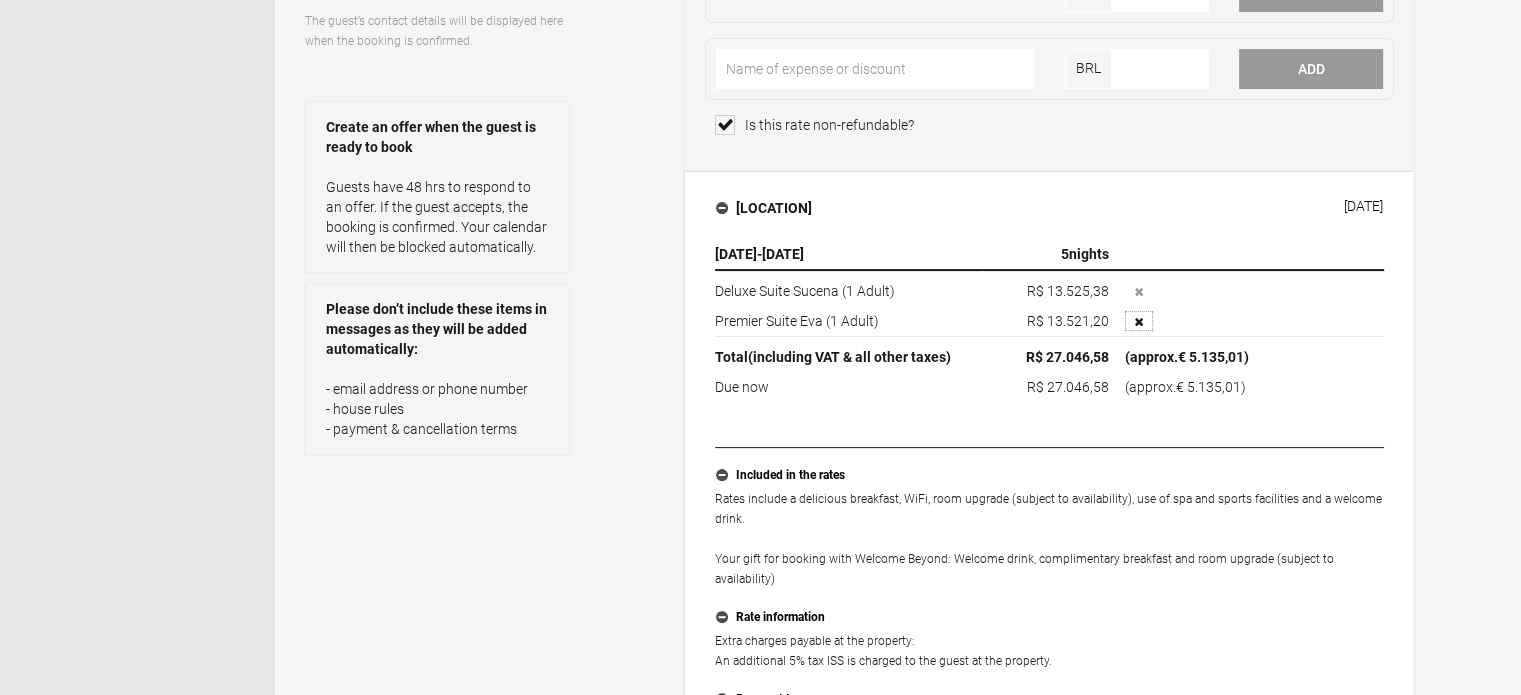 click at bounding box center [1138, 322] 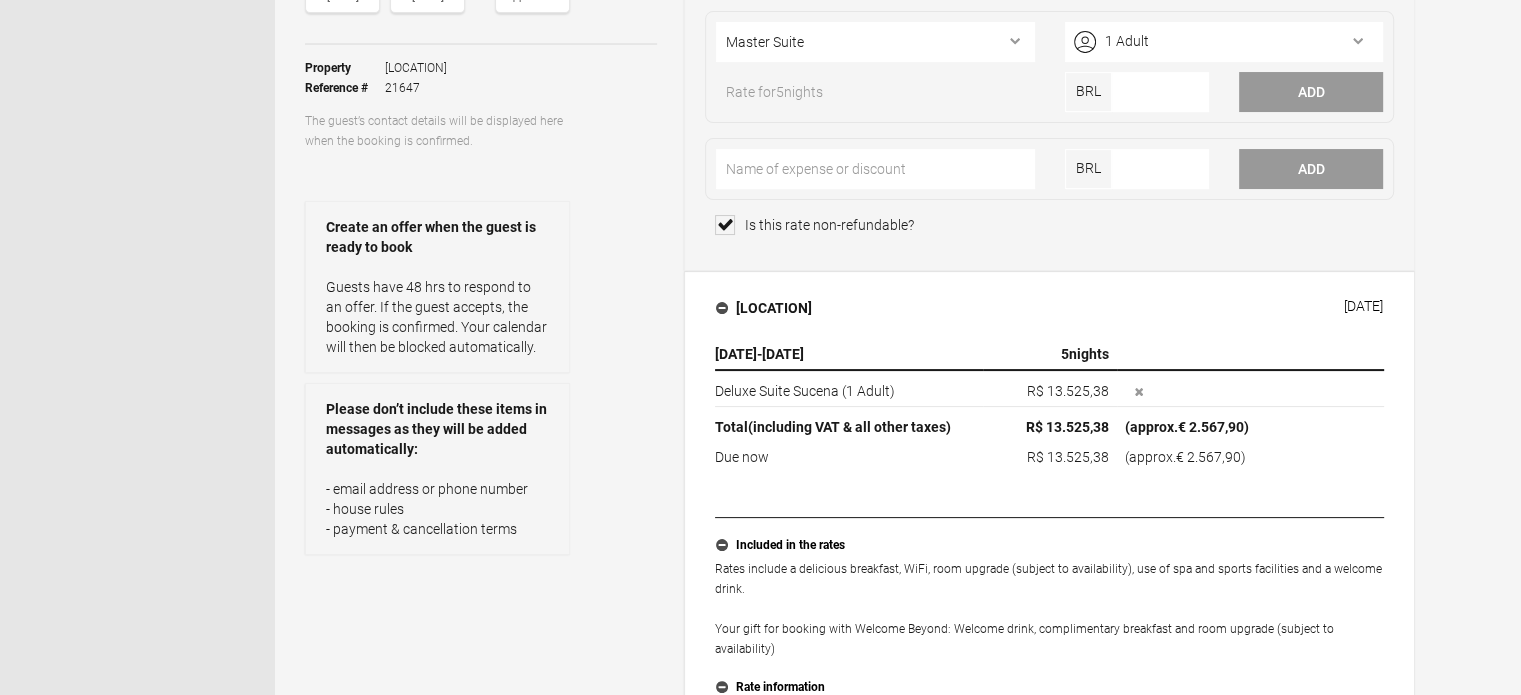 scroll, scrollTop: 0, scrollLeft: 0, axis: both 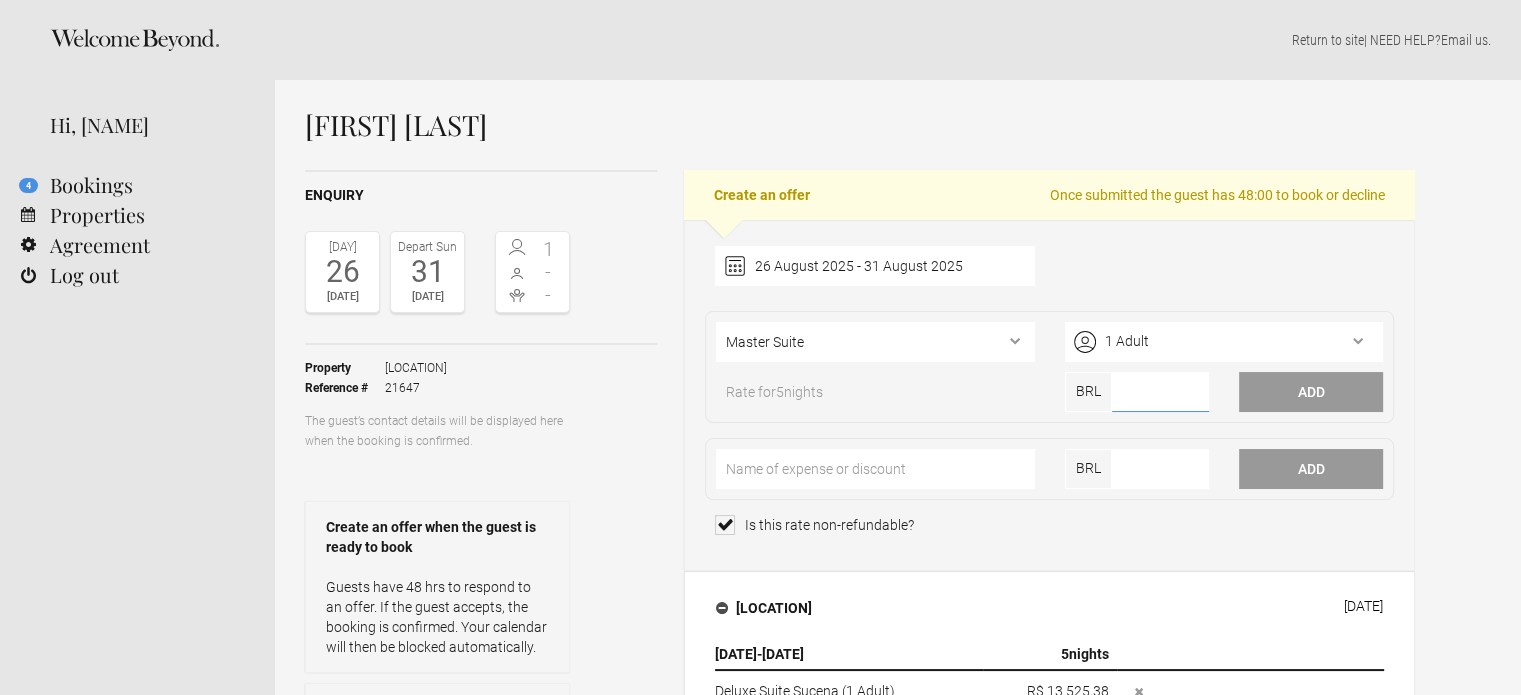 click at bounding box center (1160, 392) 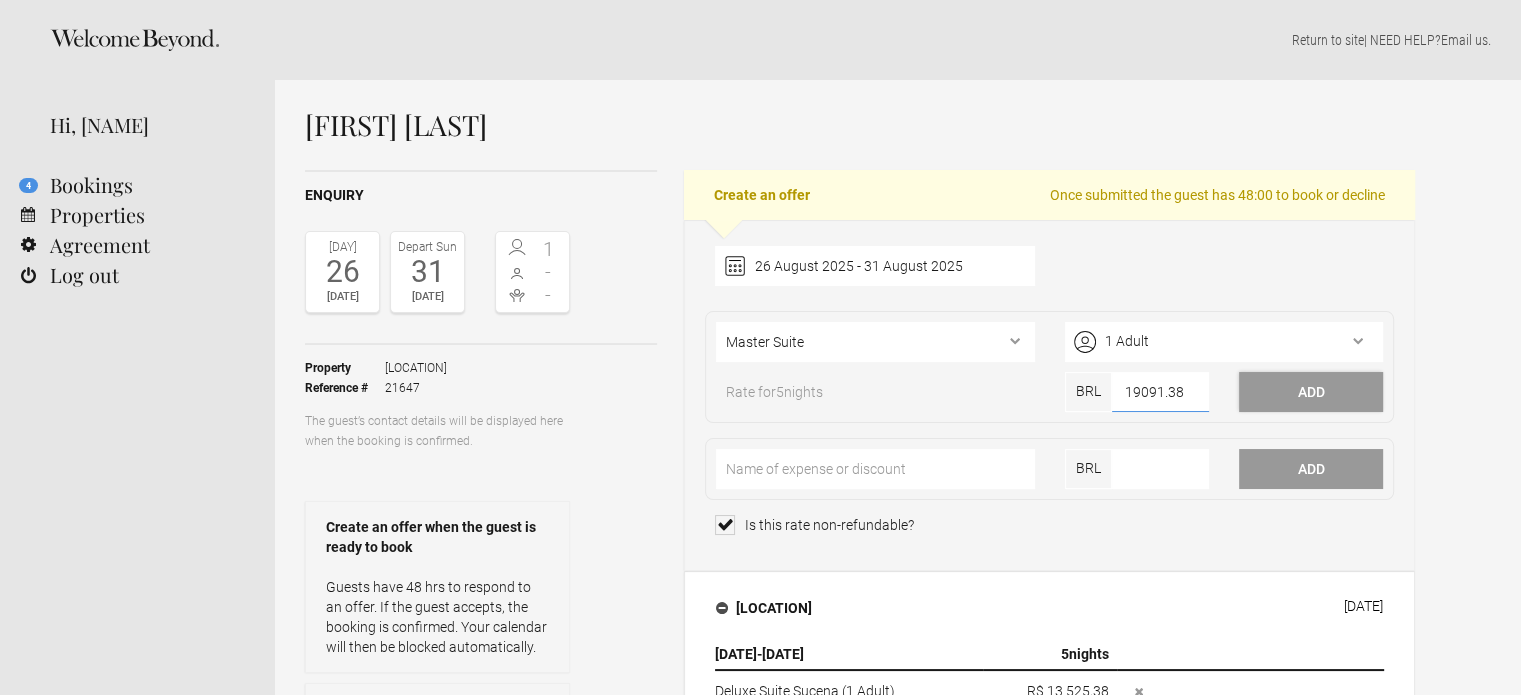 type on "19091.38" 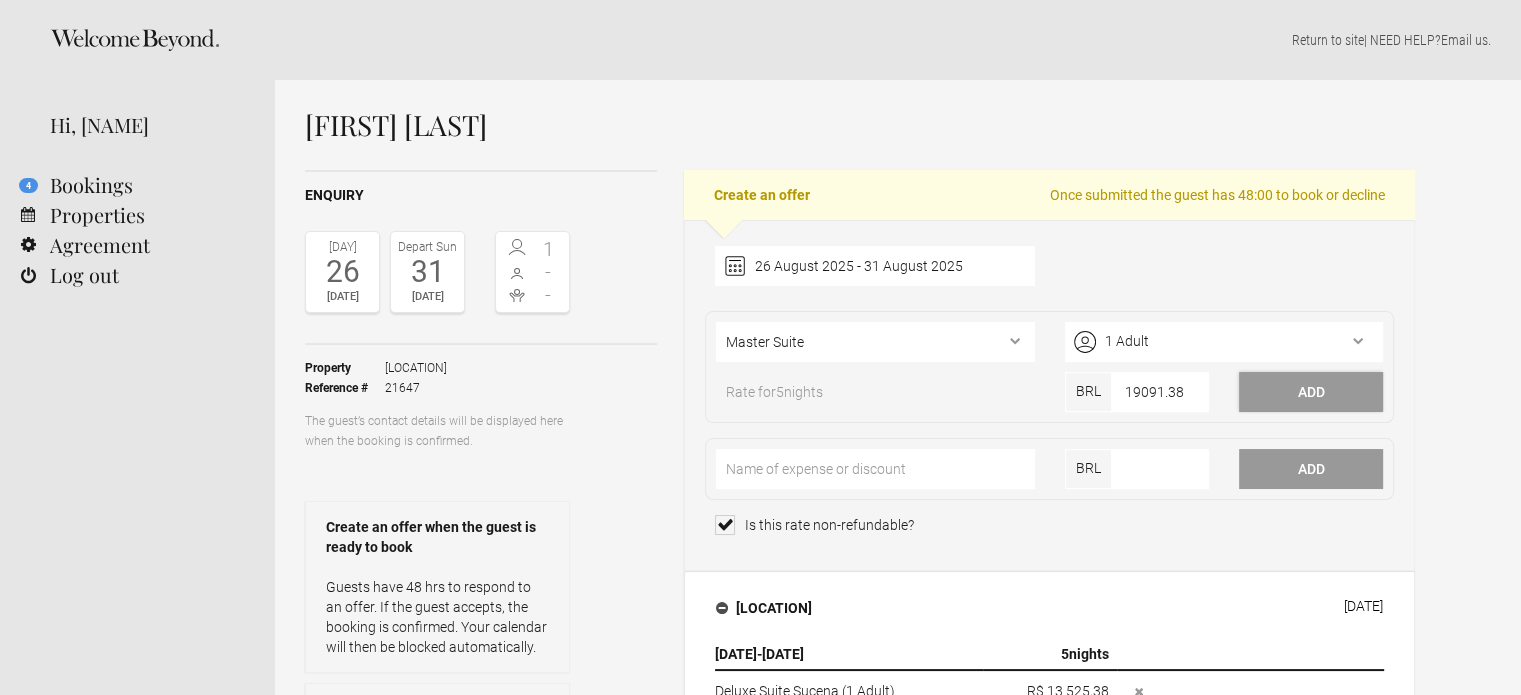 click on "Add" at bounding box center (1311, 392) 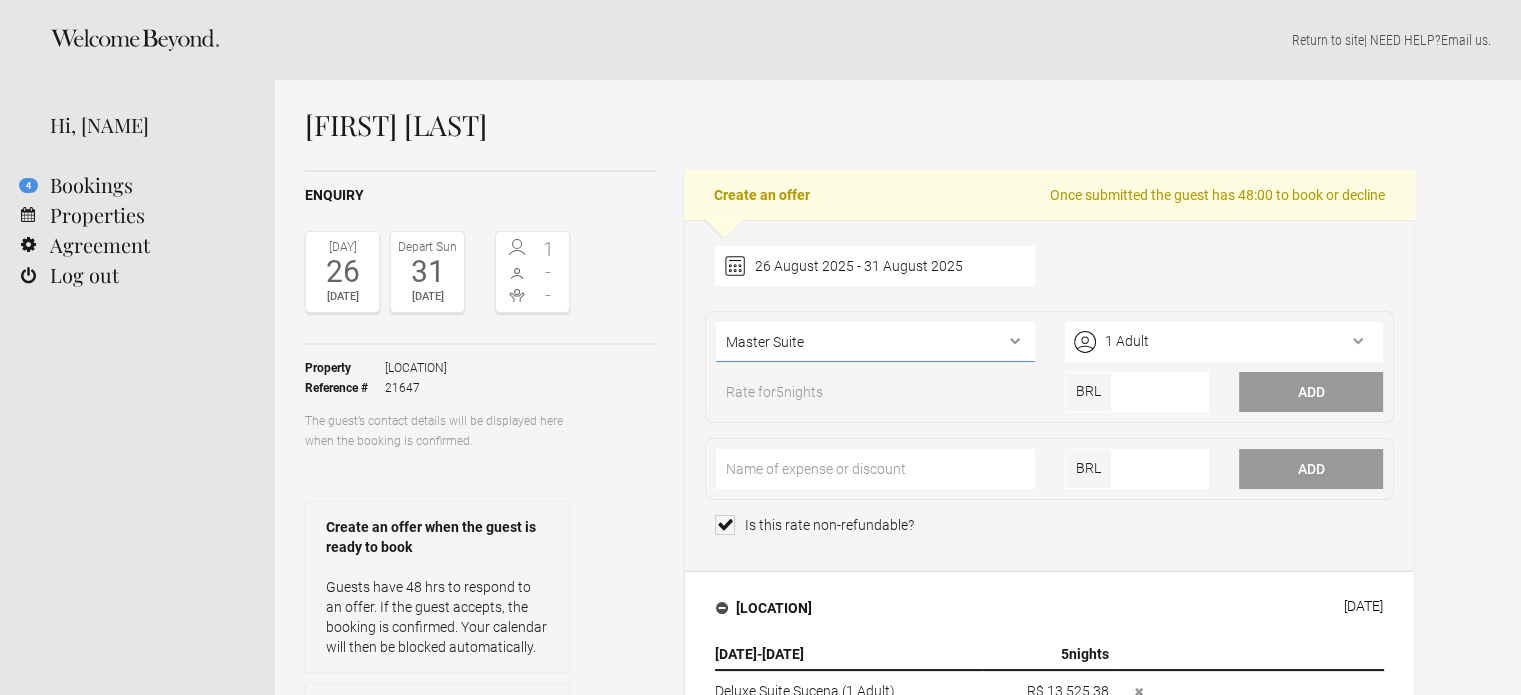 click on "Deluxe Suite Leticia
Deluxe Suite Sergio
Deluxe Suite Sucena
Premier Suite Joaquim
Premier Suite Astrid
Premier Suite Eva
Master Suite" at bounding box center [875, 342] 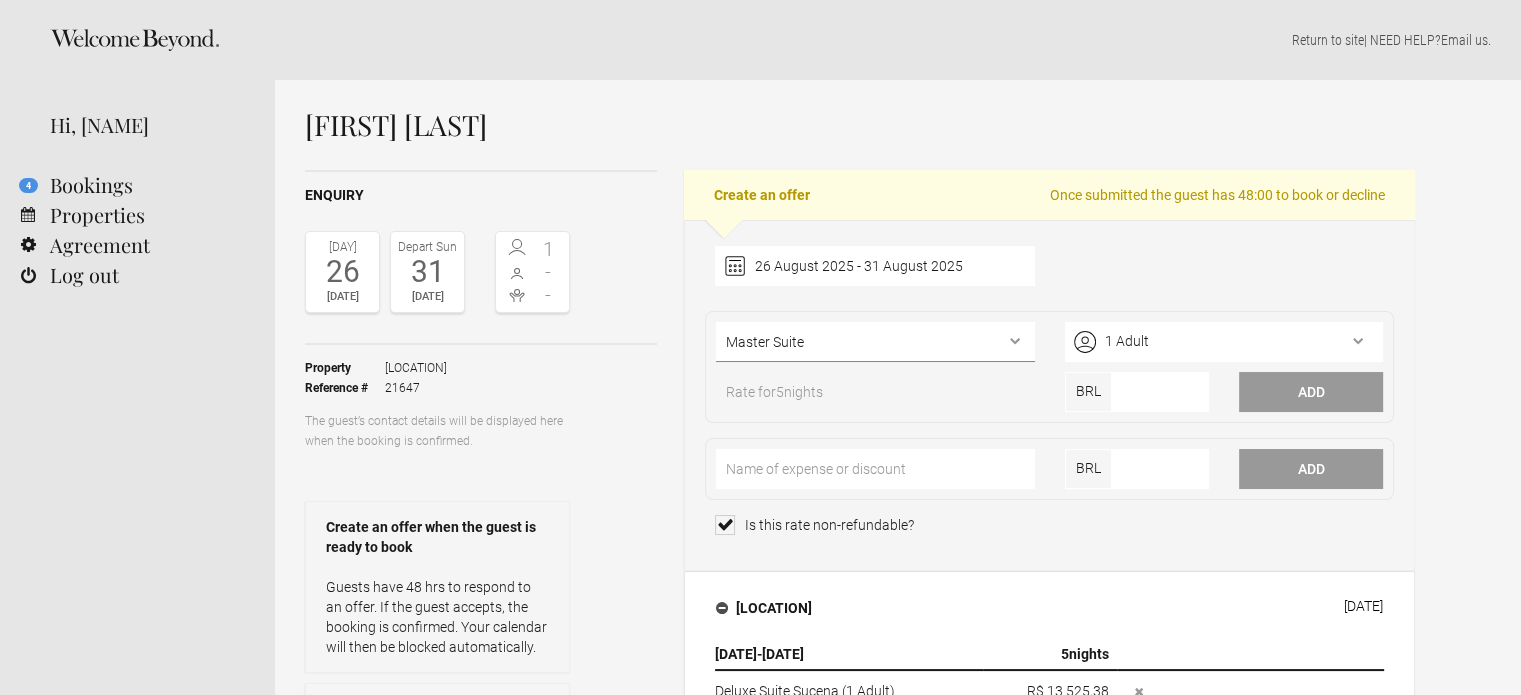 select on "937" 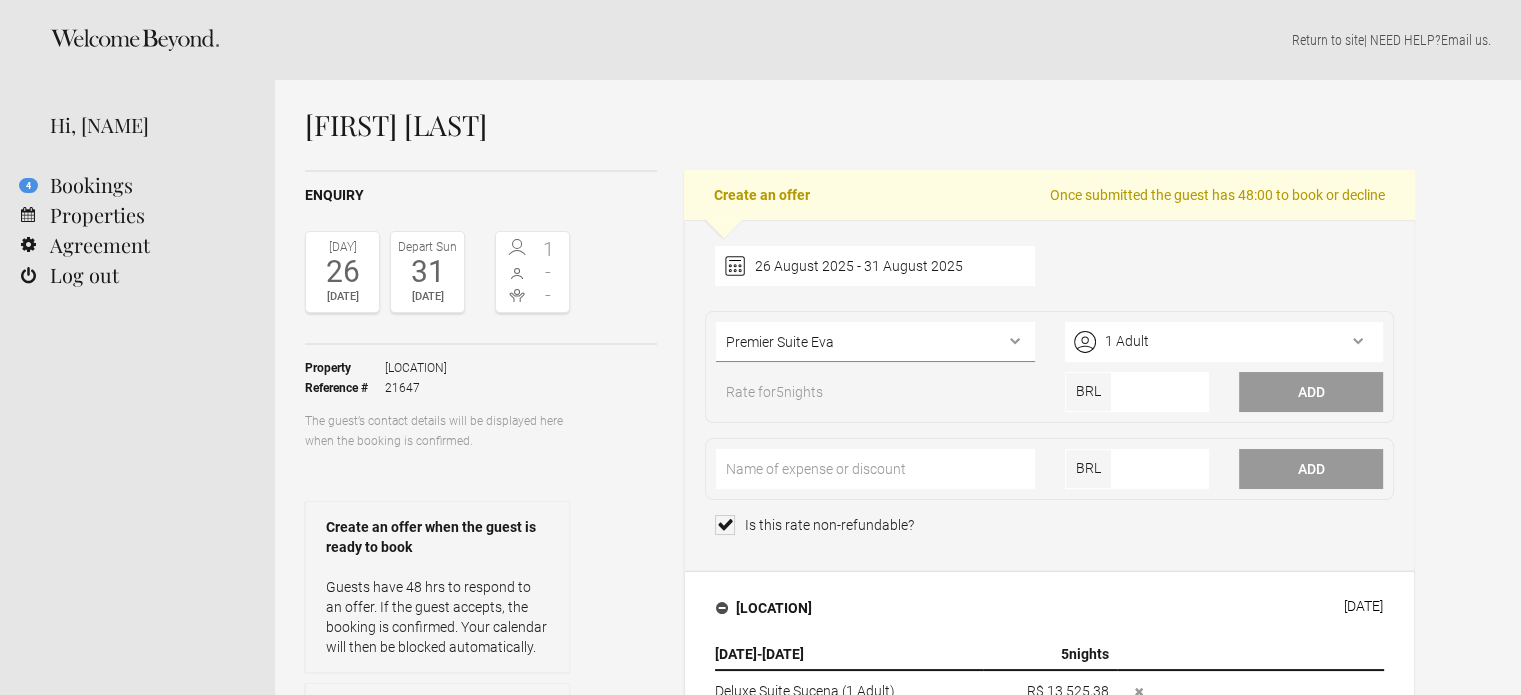 click on "Deluxe Suite Leticia
Deluxe Suite Sergio
Deluxe Suite Sucena
Premier Suite Joaquim
Premier Suite Astrid
Premier Suite Eva
Master Suite" at bounding box center [875, 342] 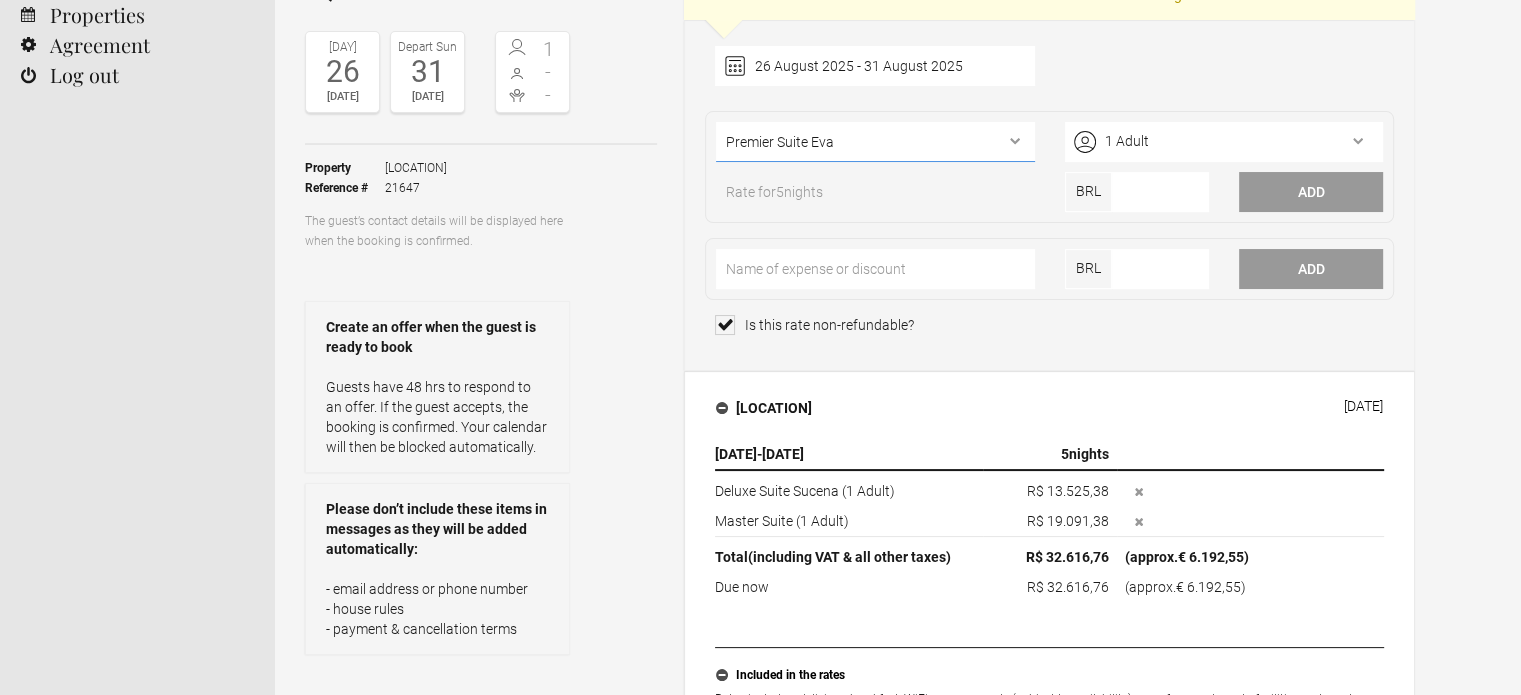 scroll, scrollTop: 100, scrollLeft: 0, axis: vertical 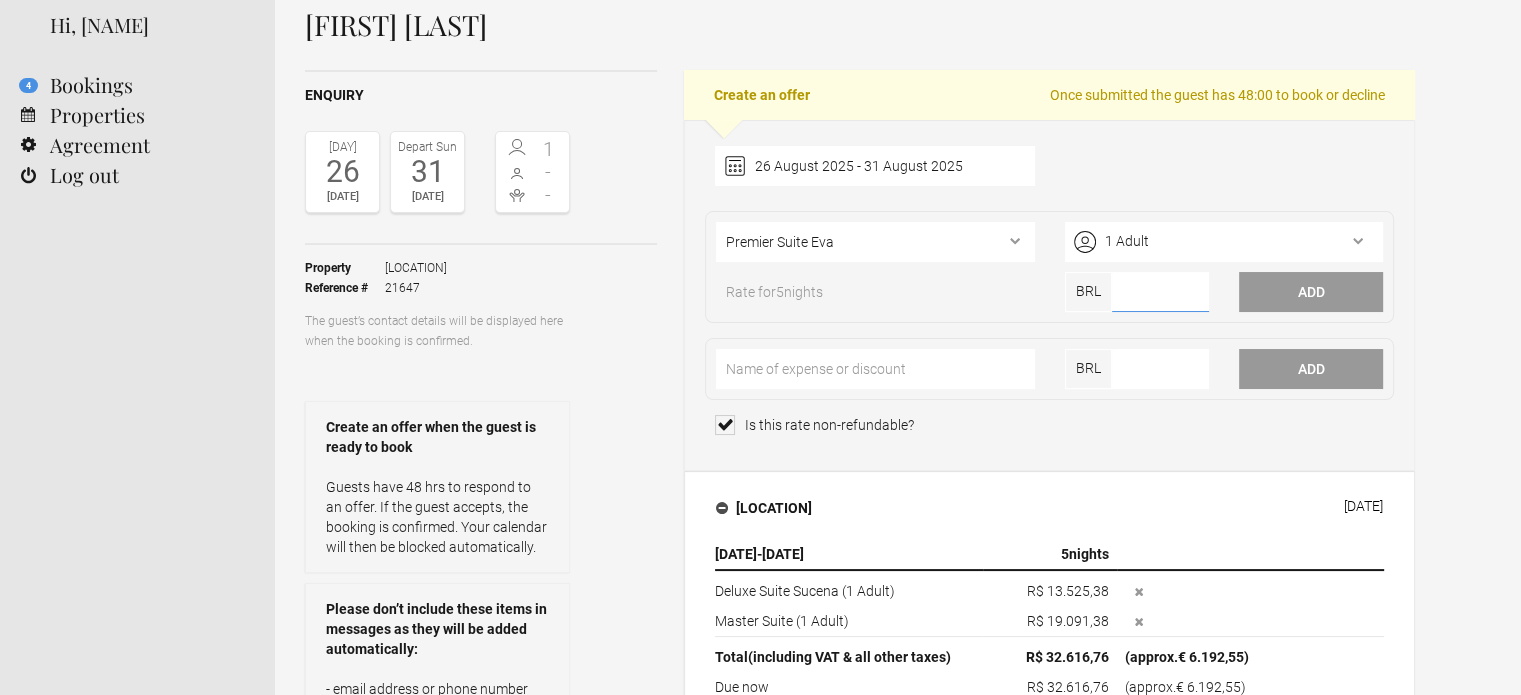 click at bounding box center [1160, 292] 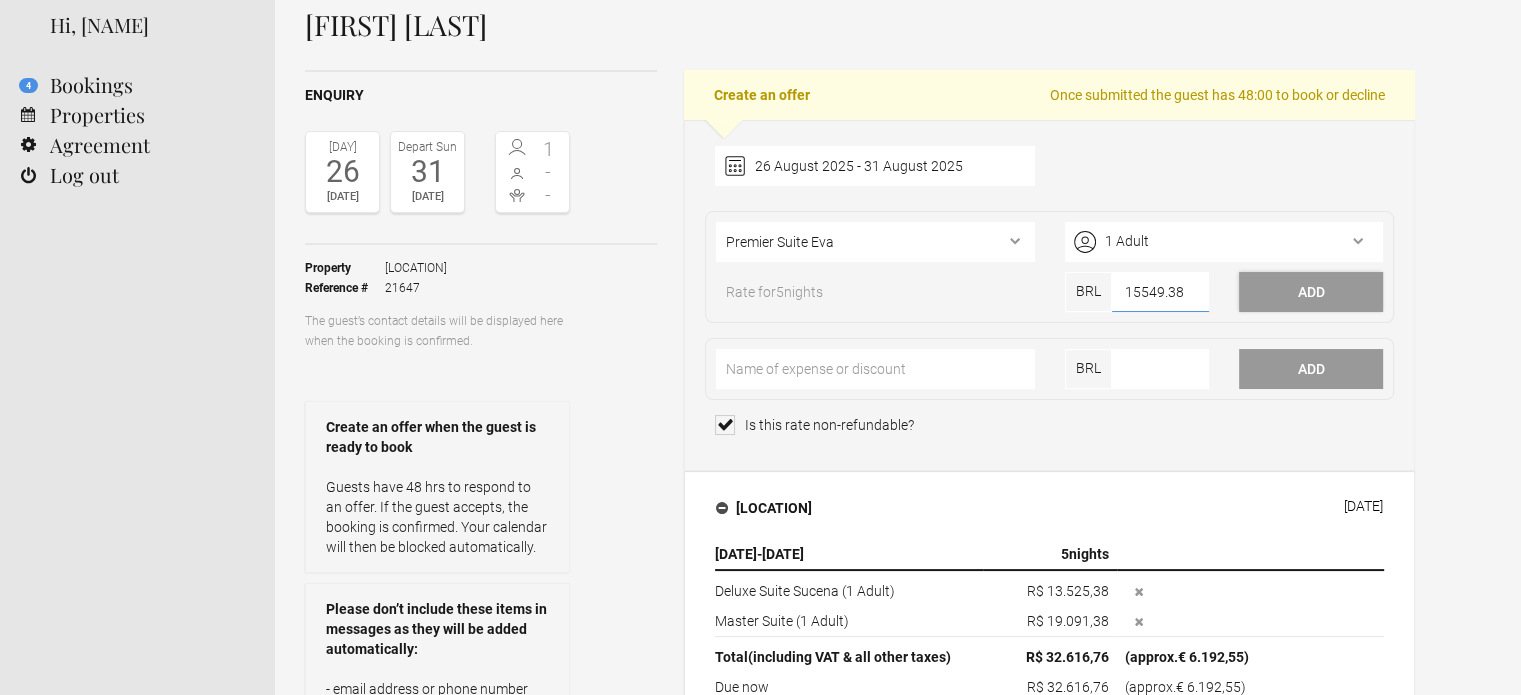 type on "15549.38" 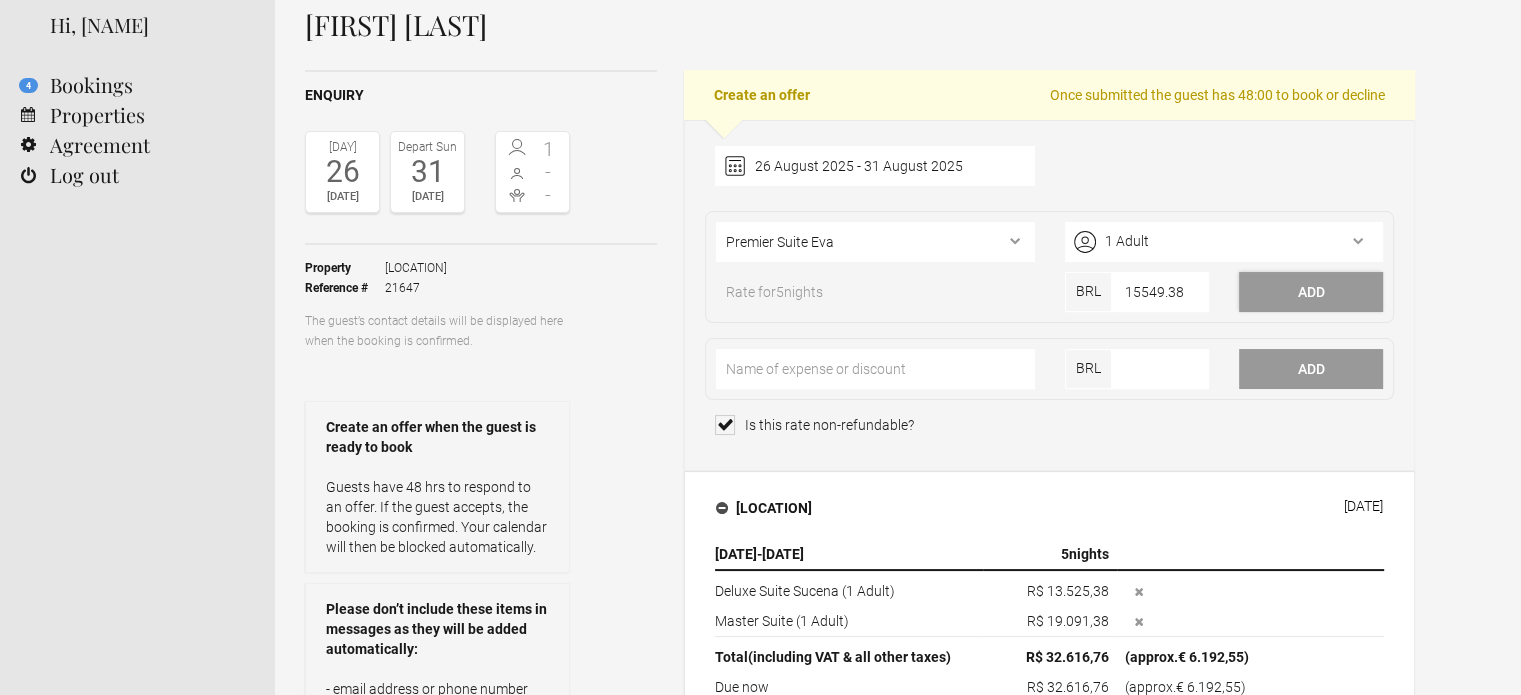 click on "Add" at bounding box center [1311, 292] 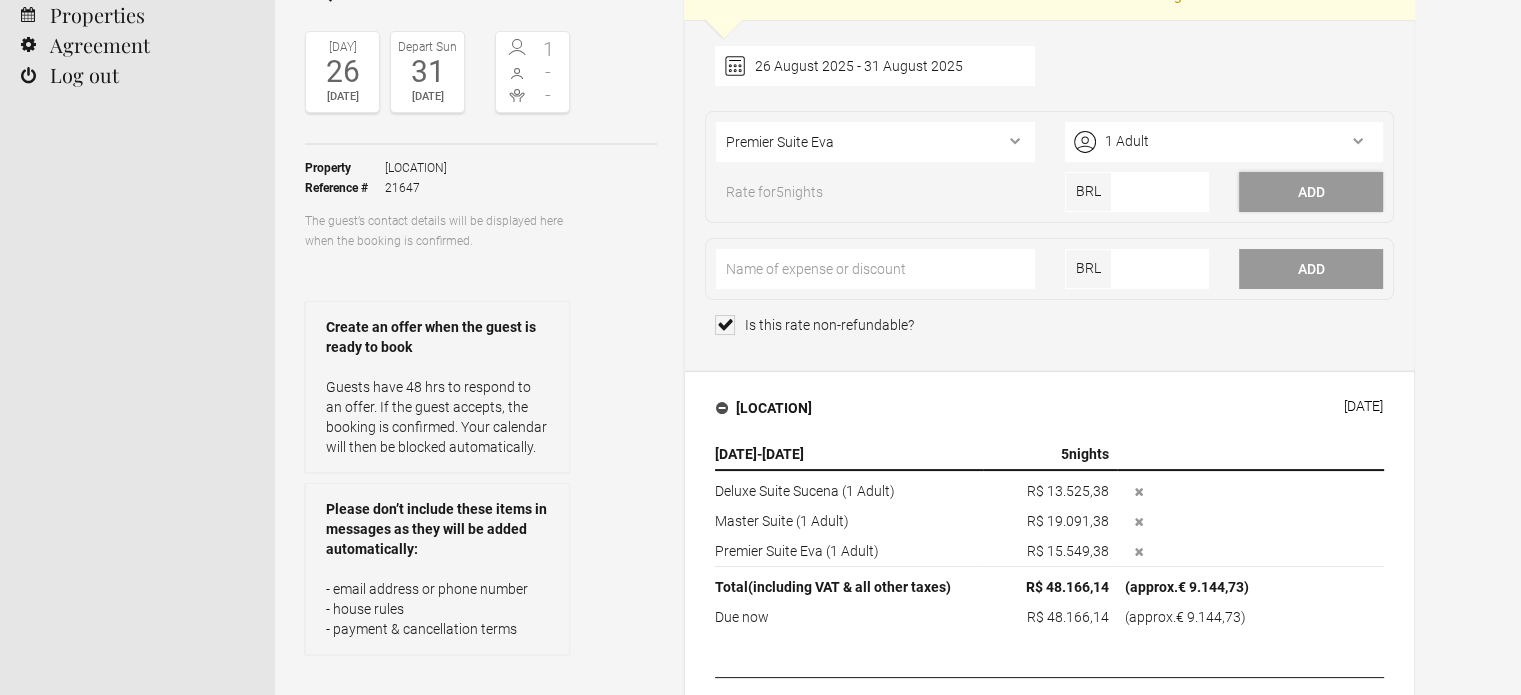 scroll, scrollTop: 600, scrollLeft: 0, axis: vertical 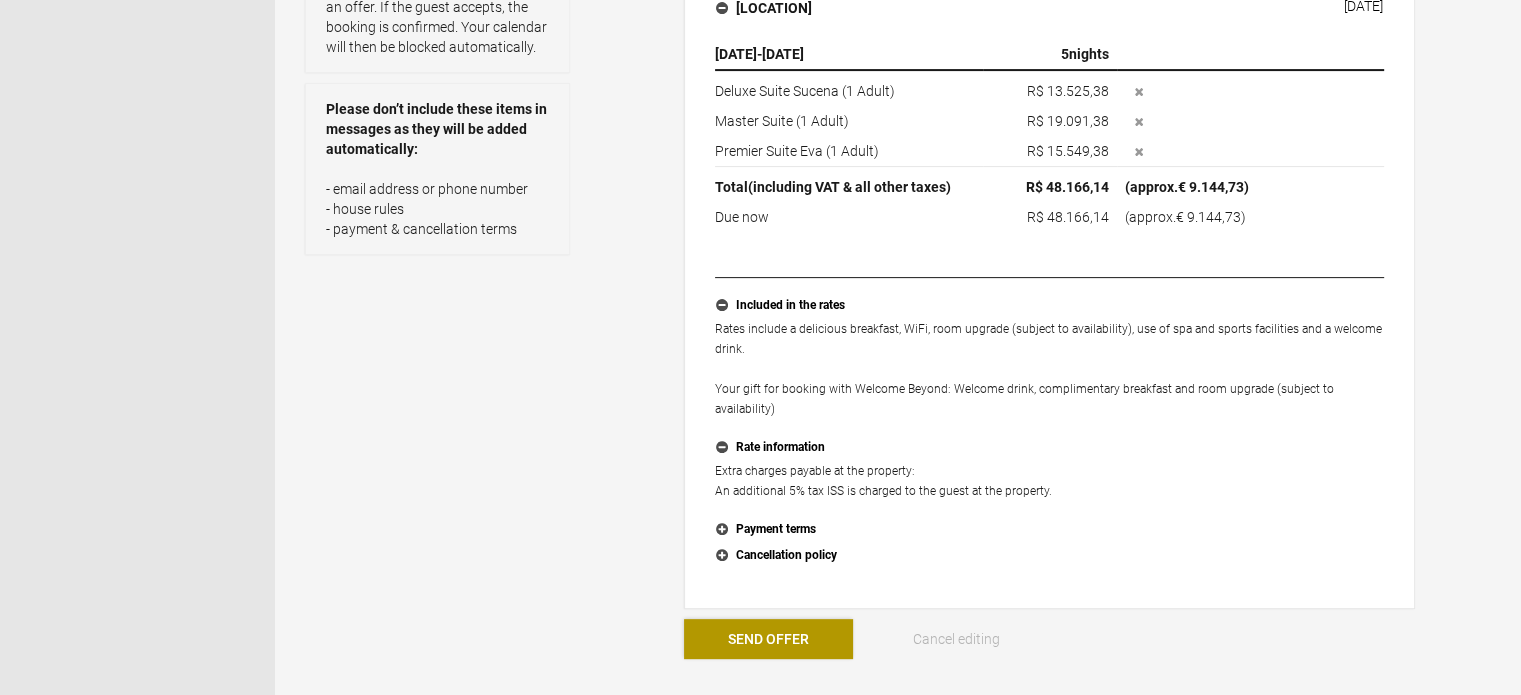 click on "Send Offer" at bounding box center (768, 639) 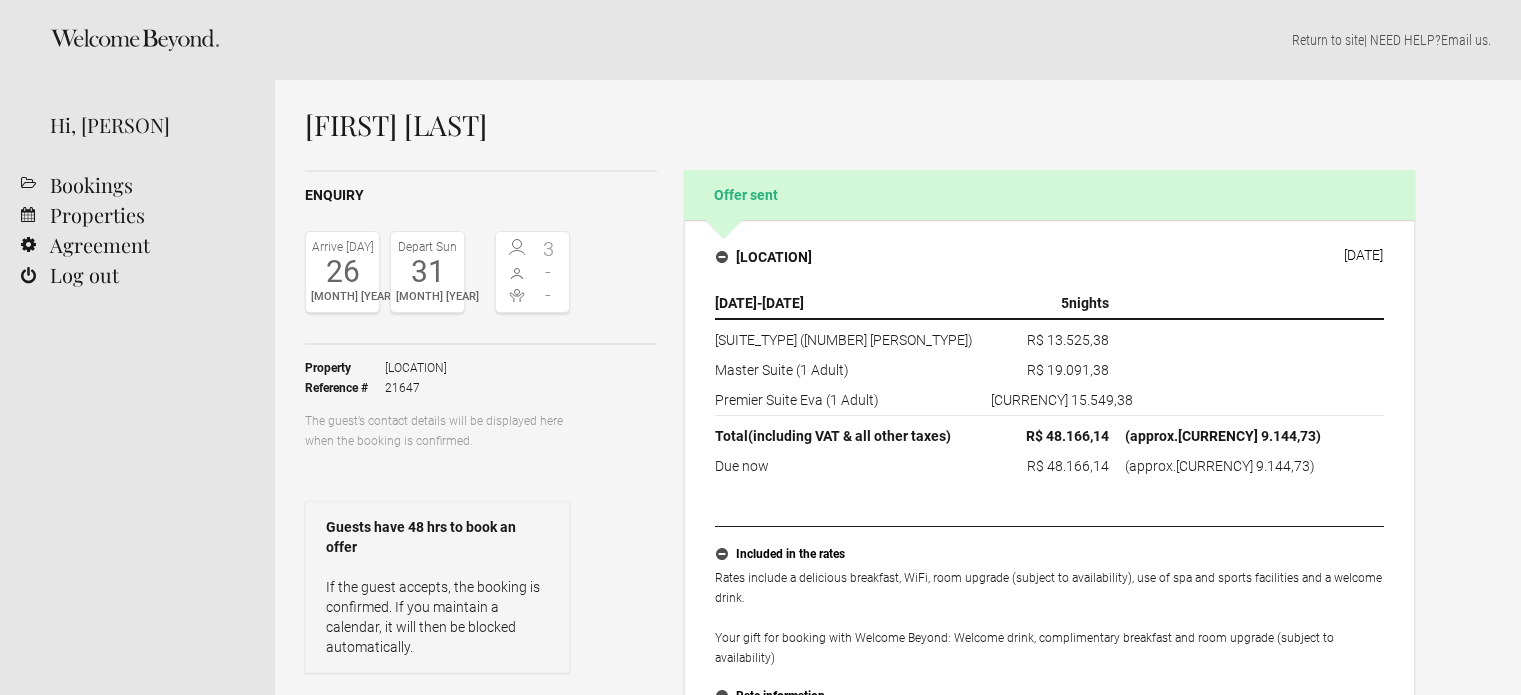 scroll, scrollTop: 400, scrollLeft: 0, axis: vertical 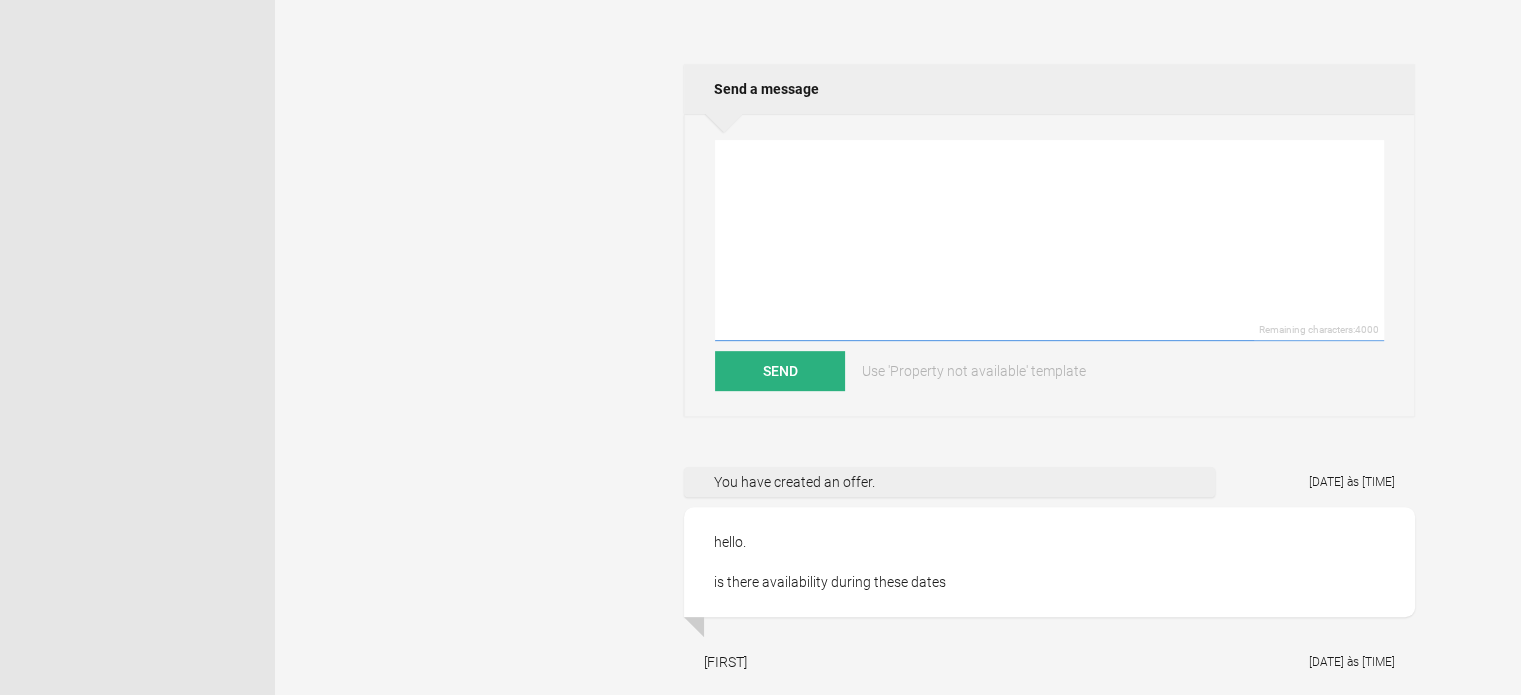 click at bounding box center (1049, 240) 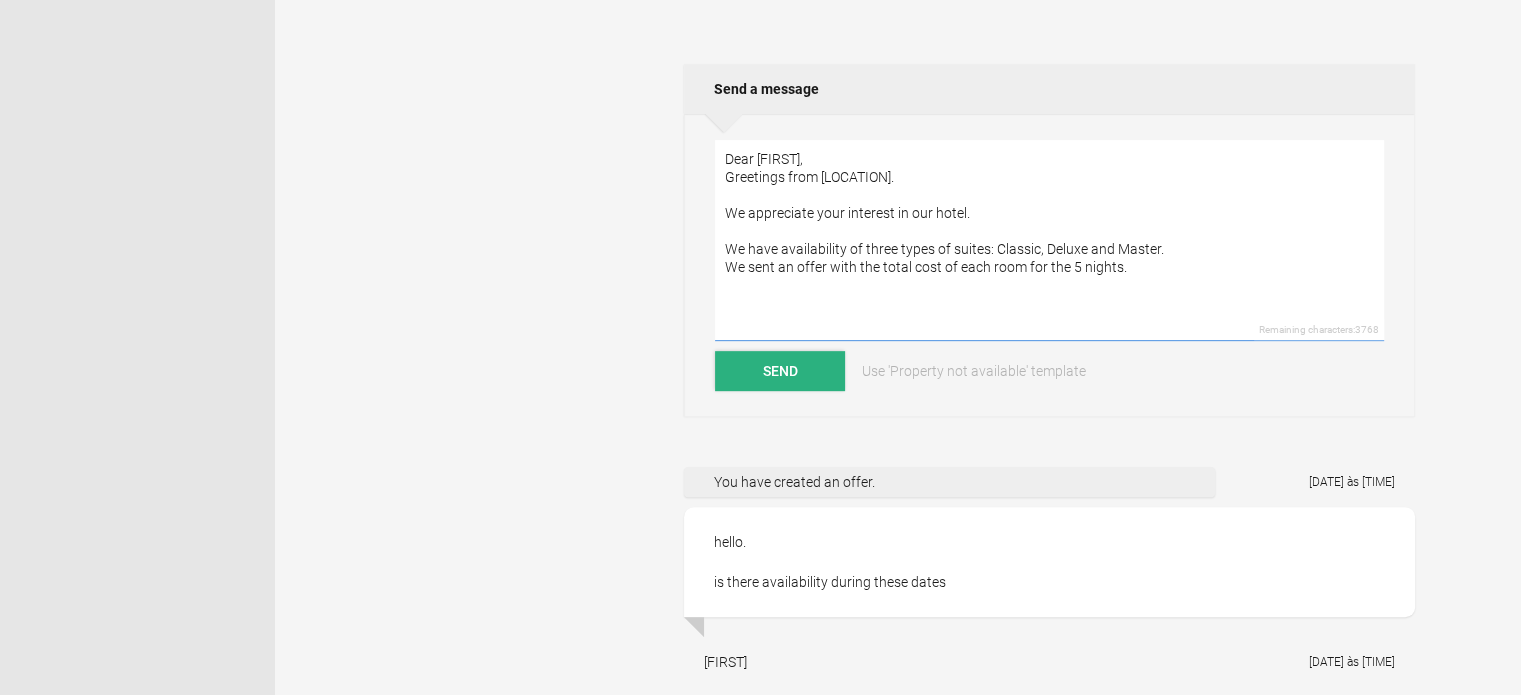 type on "Dear [FIRST],
Greetings from [LOCATION].
We appreciate your interest in our hotel.
We have availability of three types of suites: Classic, Deluxe and Master.
We sent an offer with the total cost of each room for the 5 nights." 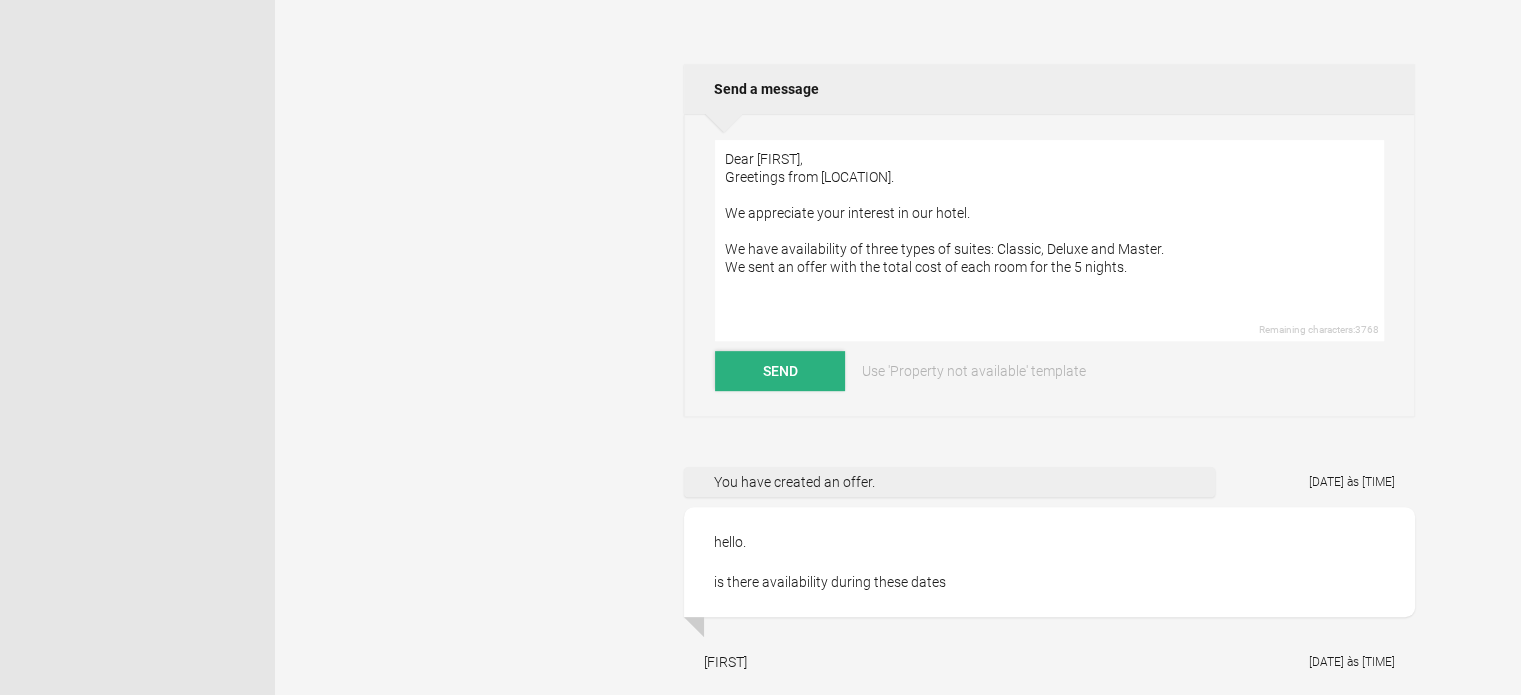 click on "Send" at bounding box center (780, 371) 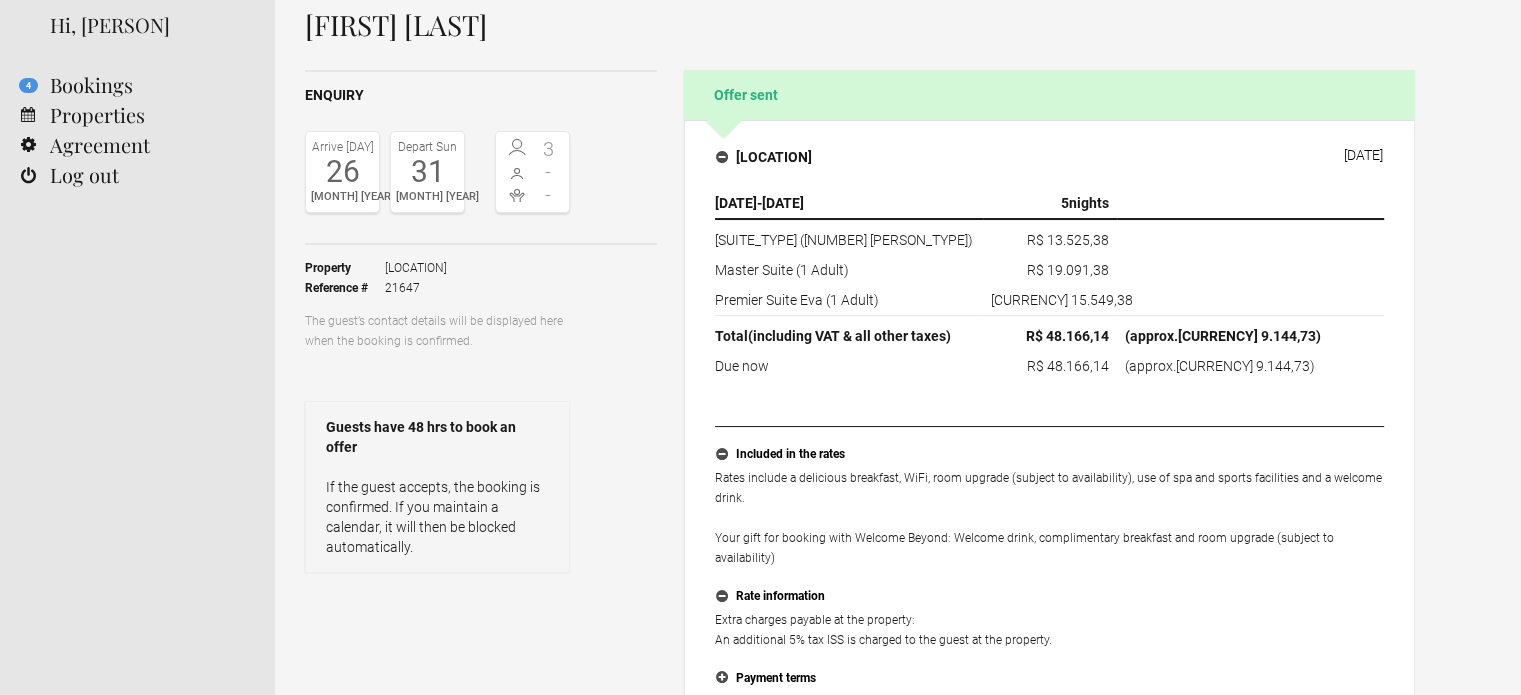scroll, scrollTop: 0, scrollLeft: 0, axis: both 